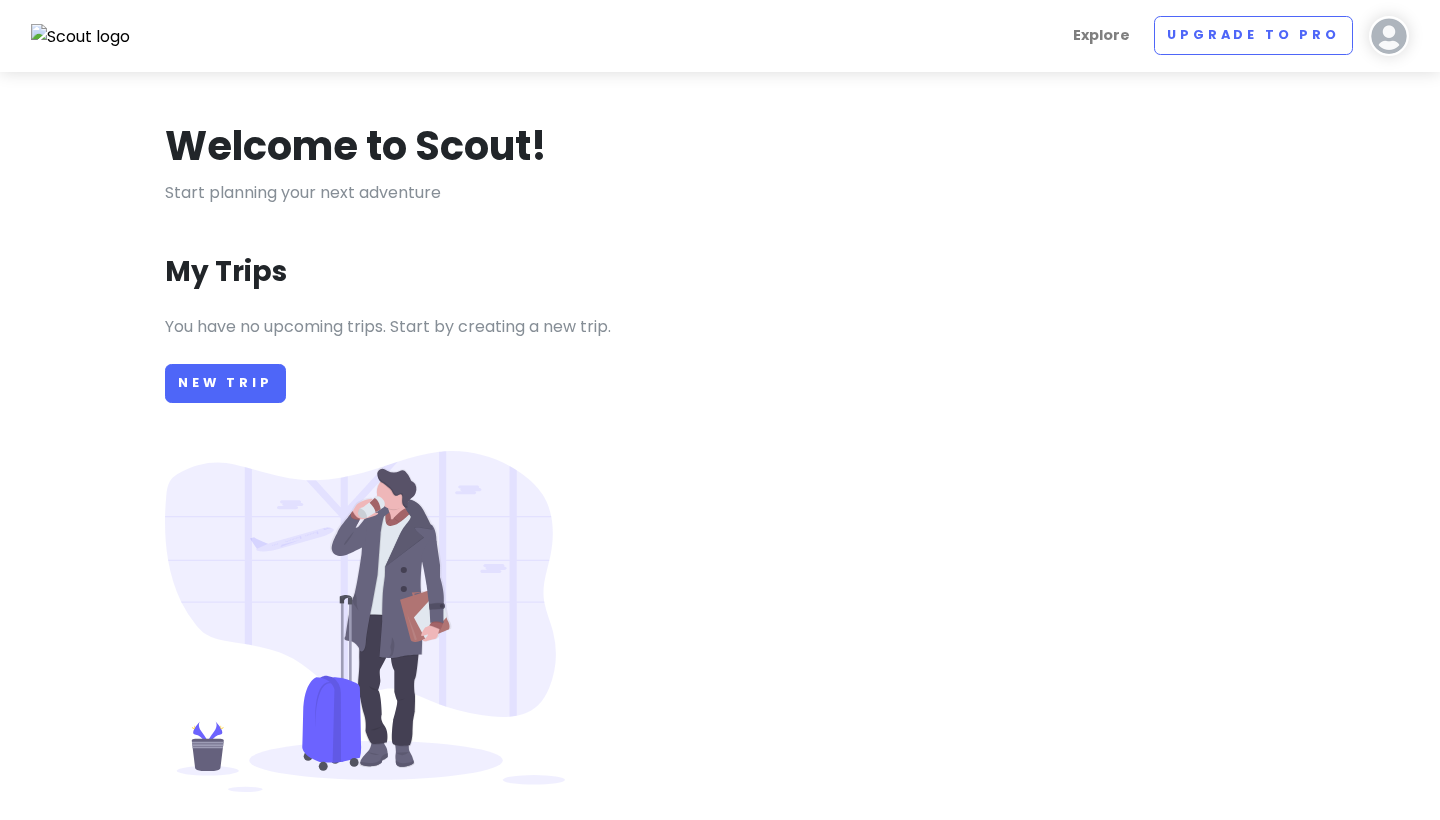 scroll, scrollTop: 0, scrollLeft: 0, axis: both 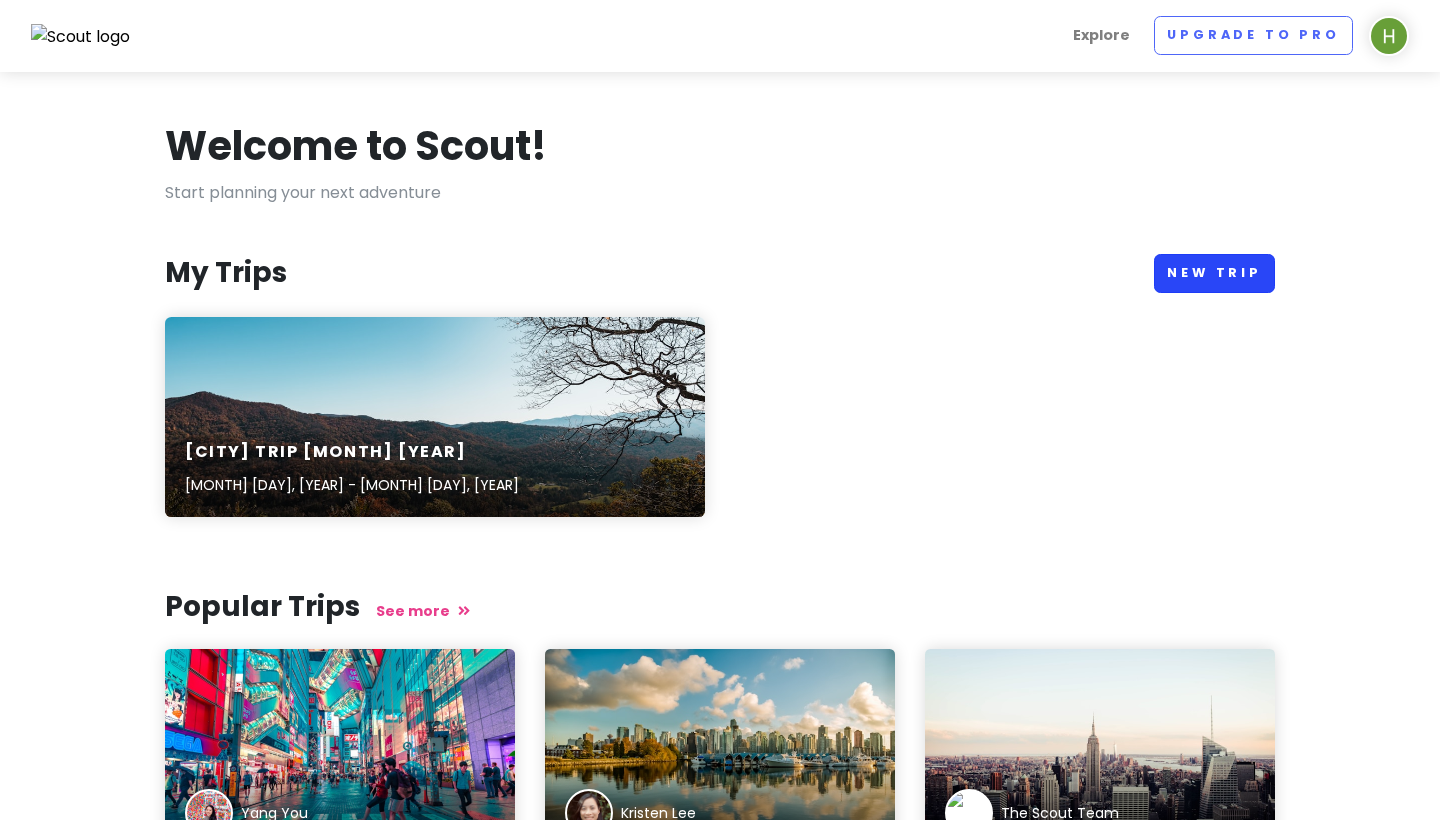 click on "New Trip" at bounding box center (1214, 273) 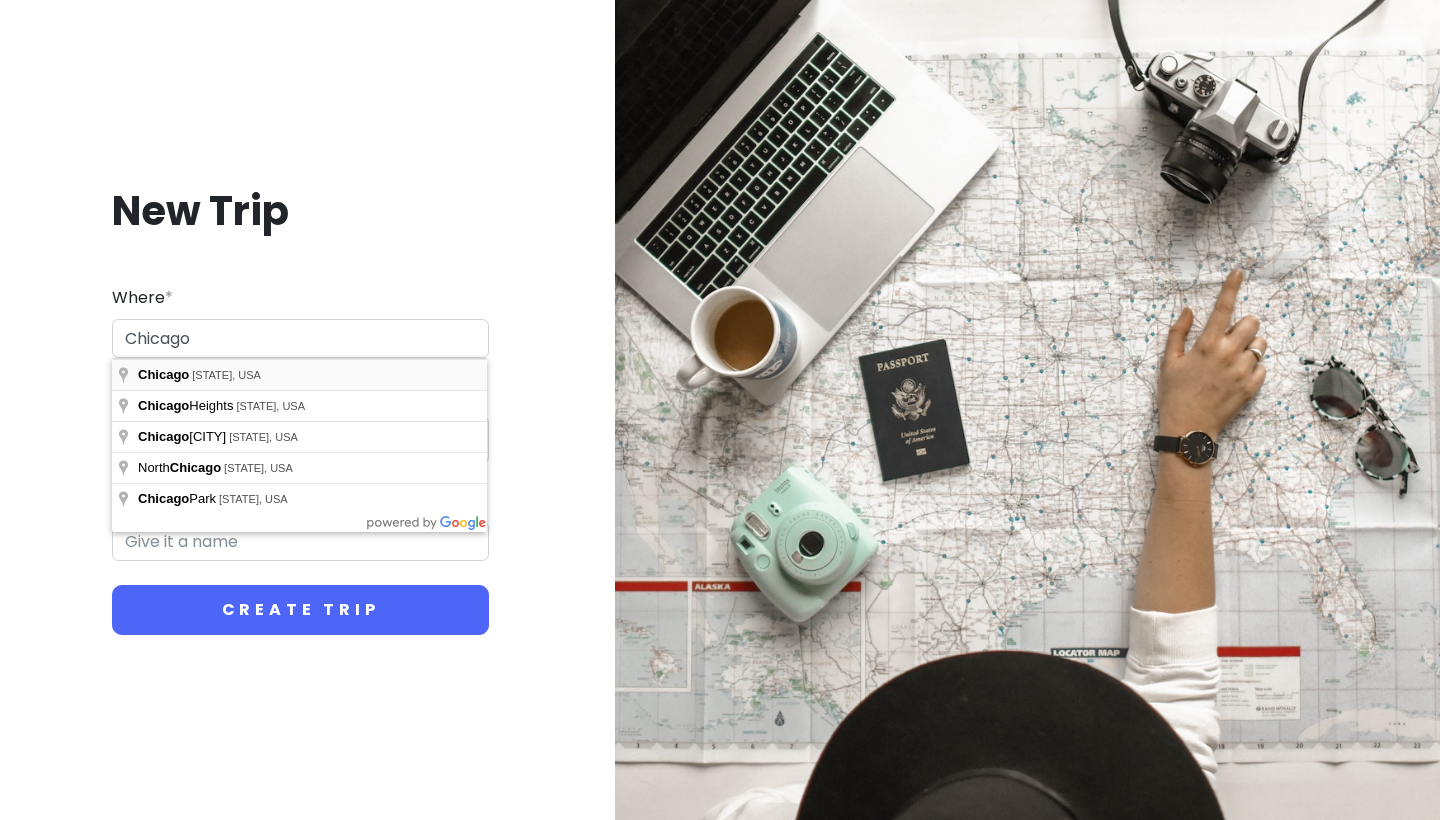 type on "Chicago" 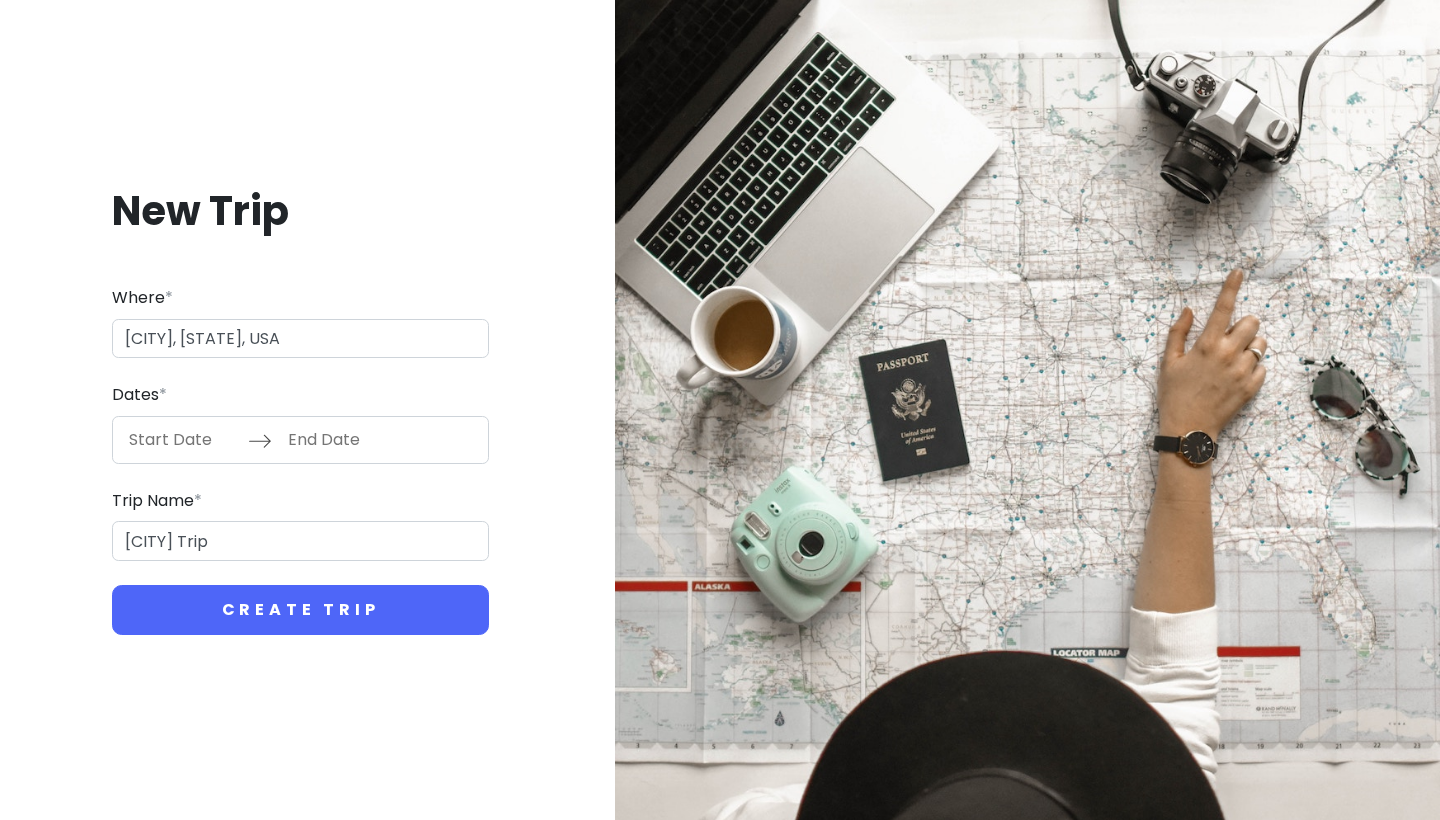 click at bounding box center (183, 440) 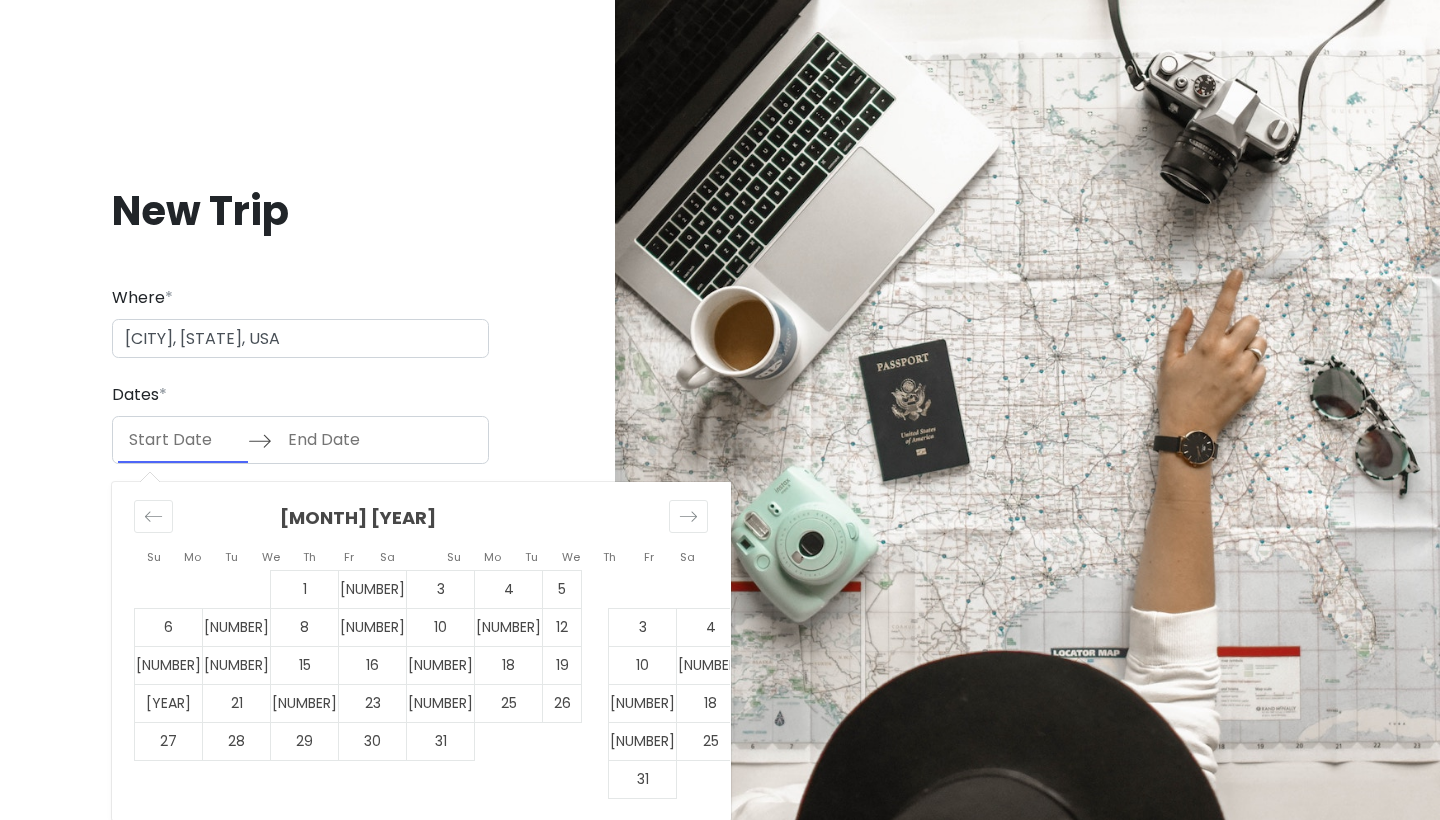 click on "8" at bounding box center (954, 627) 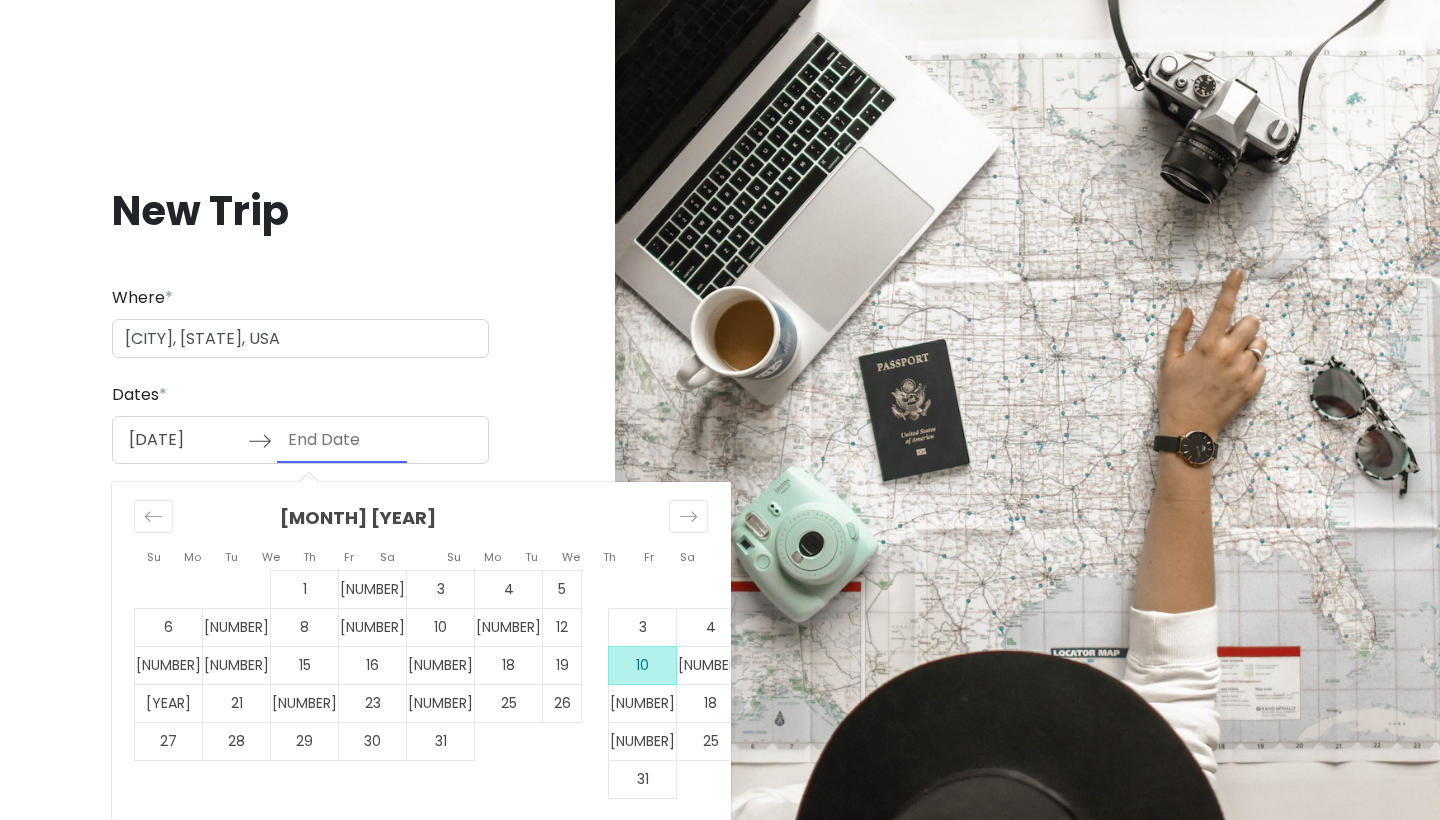 click on "10" at bounding box center [643, 665] 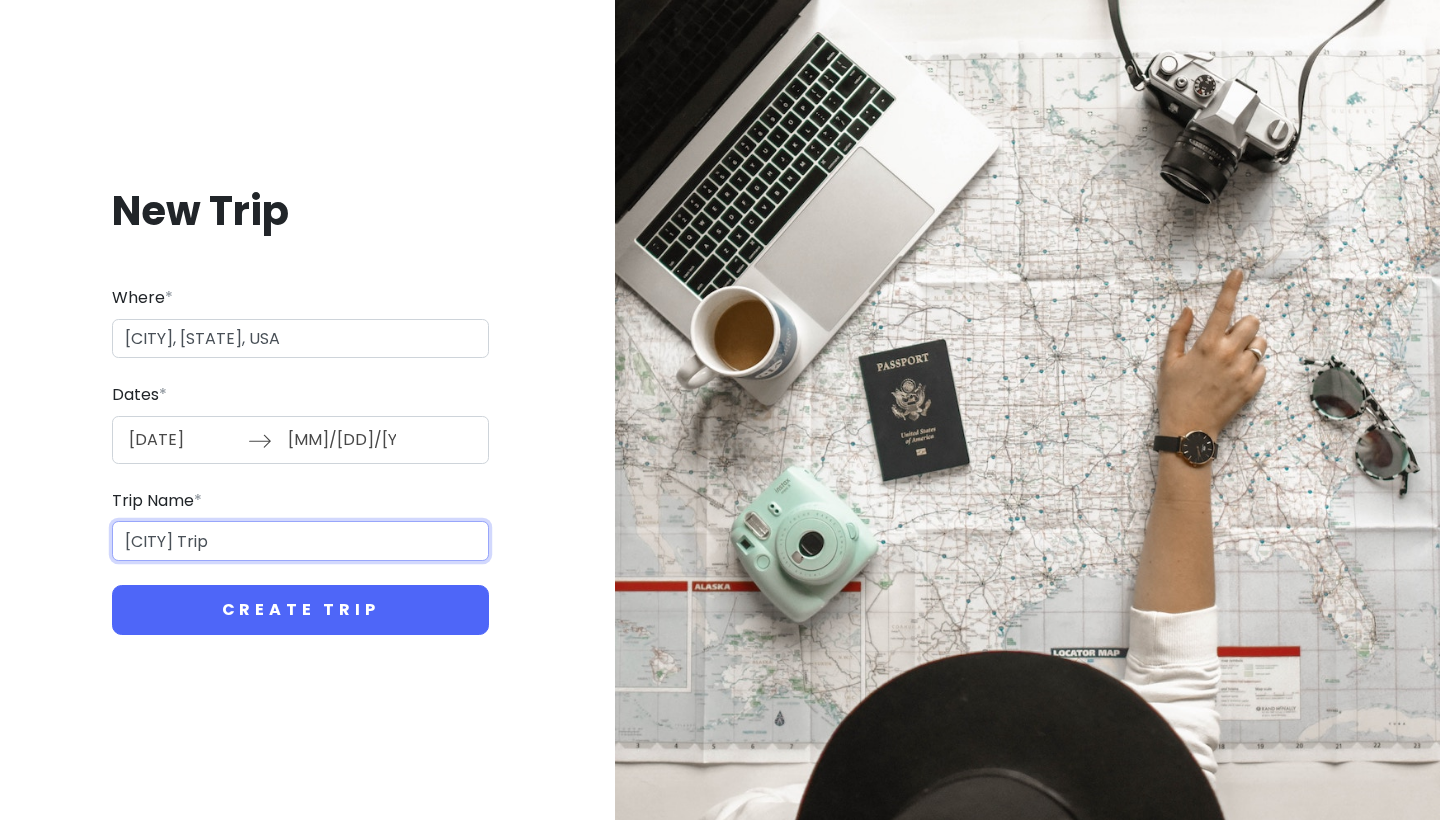 click on "[CITY] Trip" at bounding box center [300, 541] 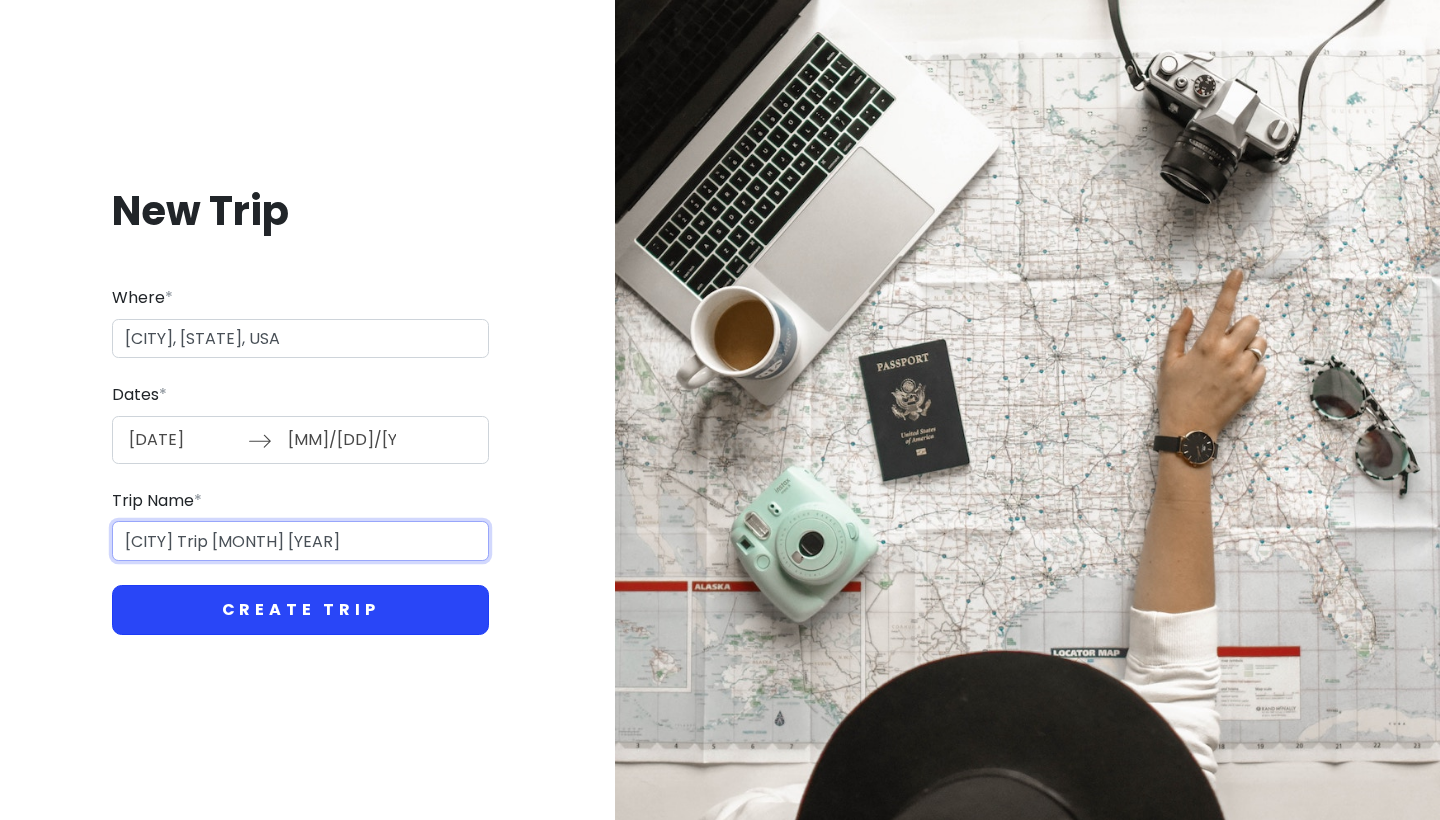 type on "[CITY] Trip [MONTH] [YEAR]" 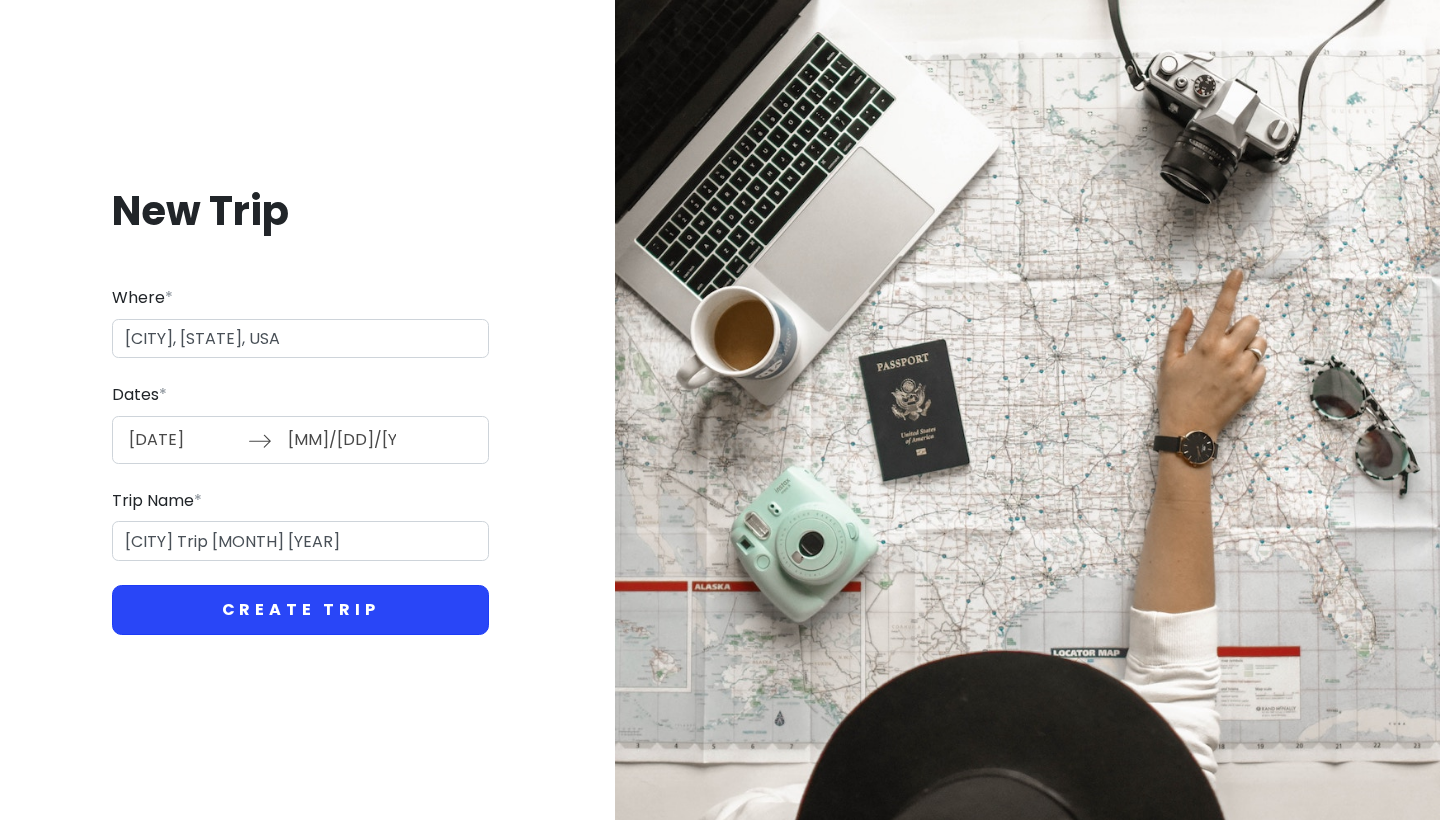 click on "Create Trip" at bounding box center (300, 610) 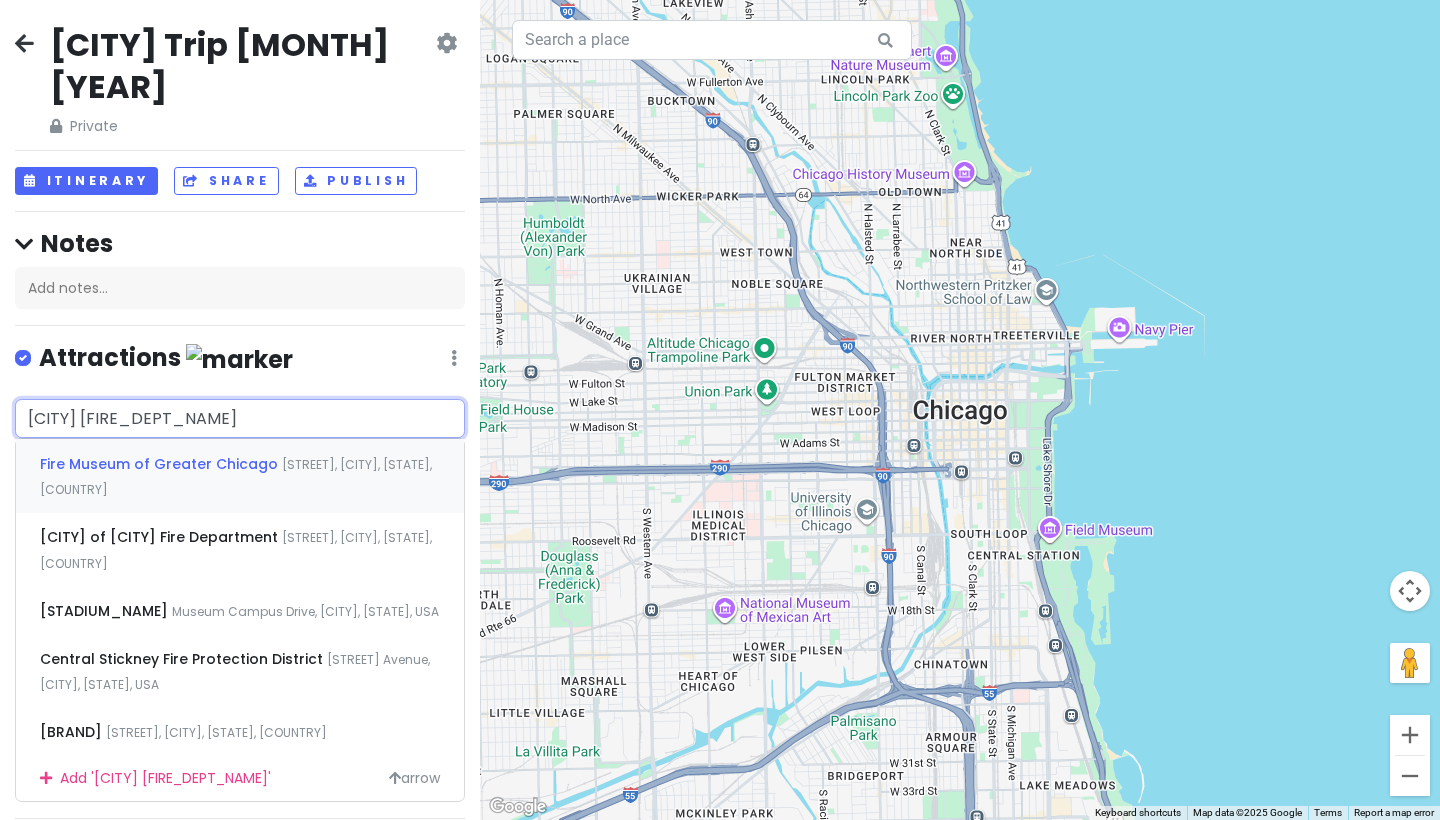 click on "Fire Museum of Greater Chicago" at bounding box center [161, 464] 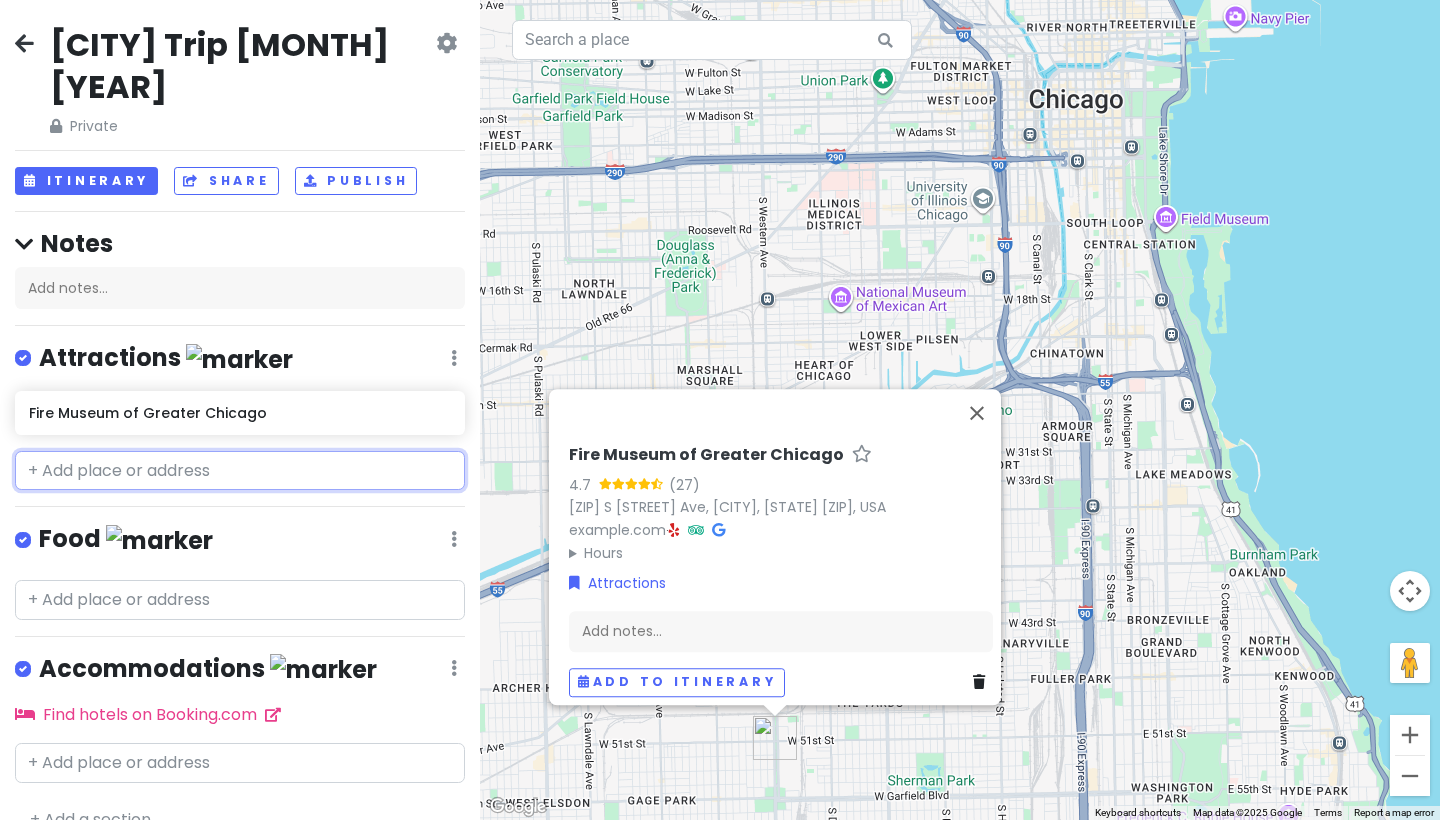 click at bounding box center [240, 471] 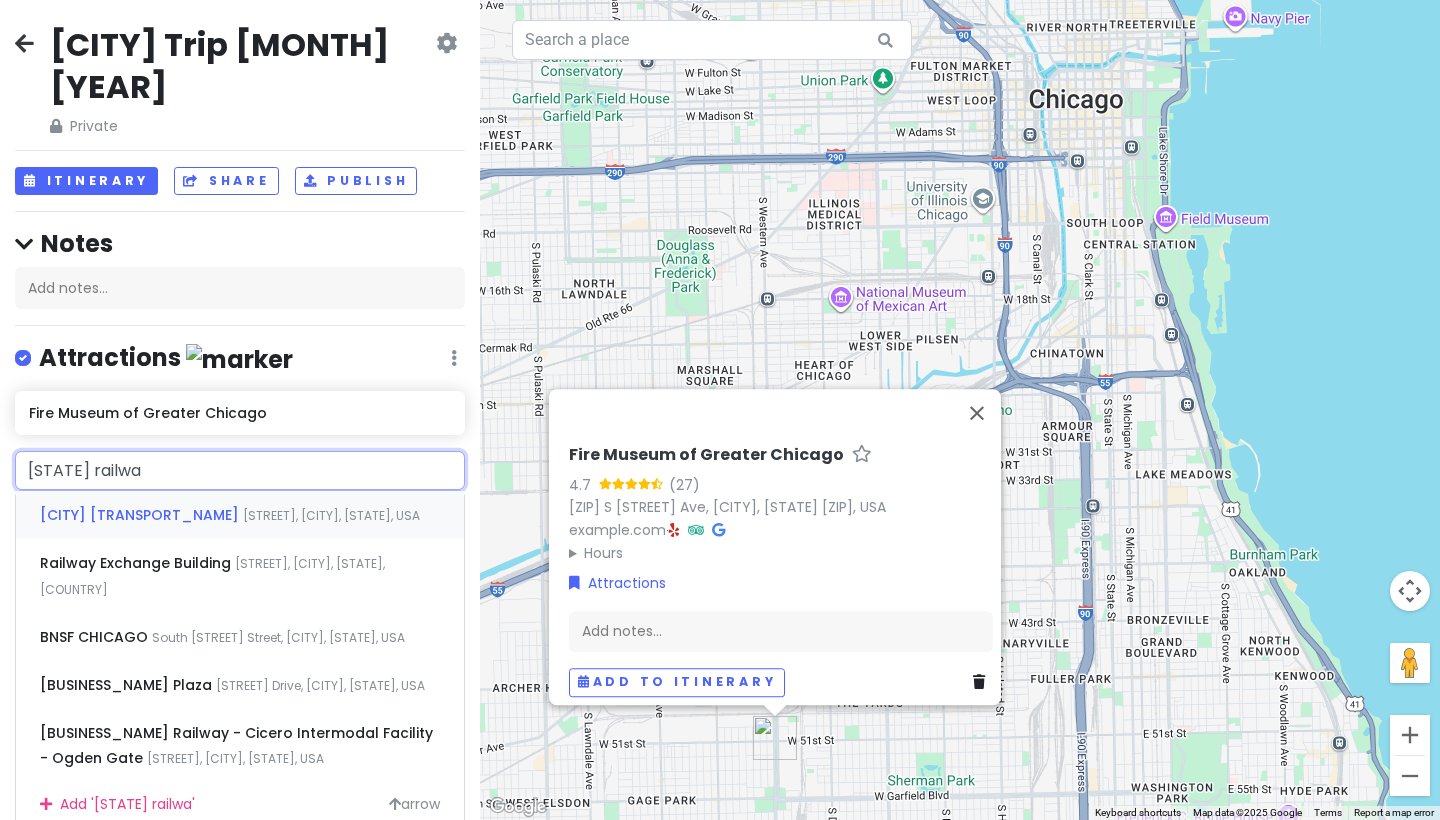 click on "[CITY] [TRANSPORT_NAME]" at bounding box center (141, 515) 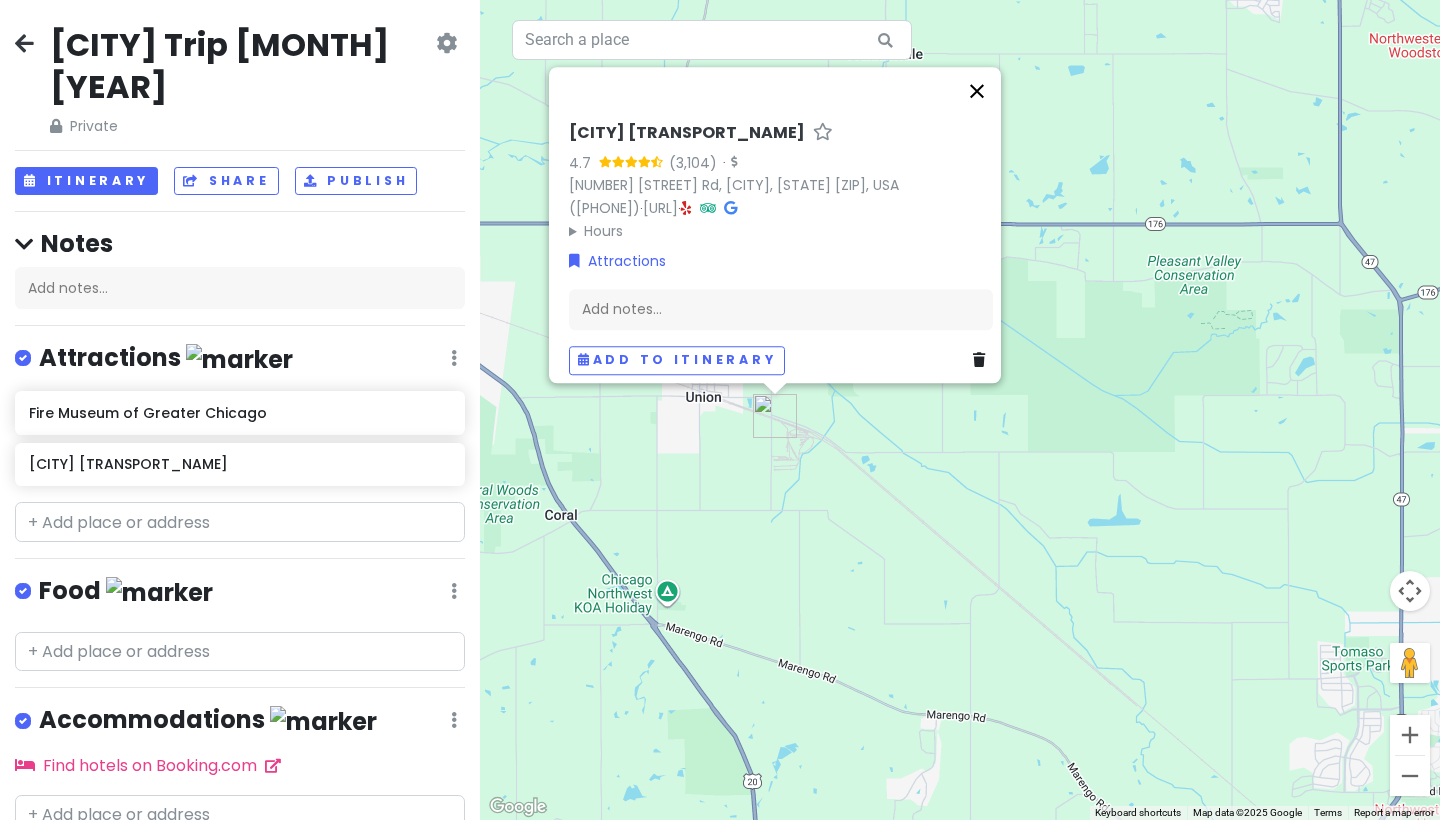click at bounding box center (977, 91) 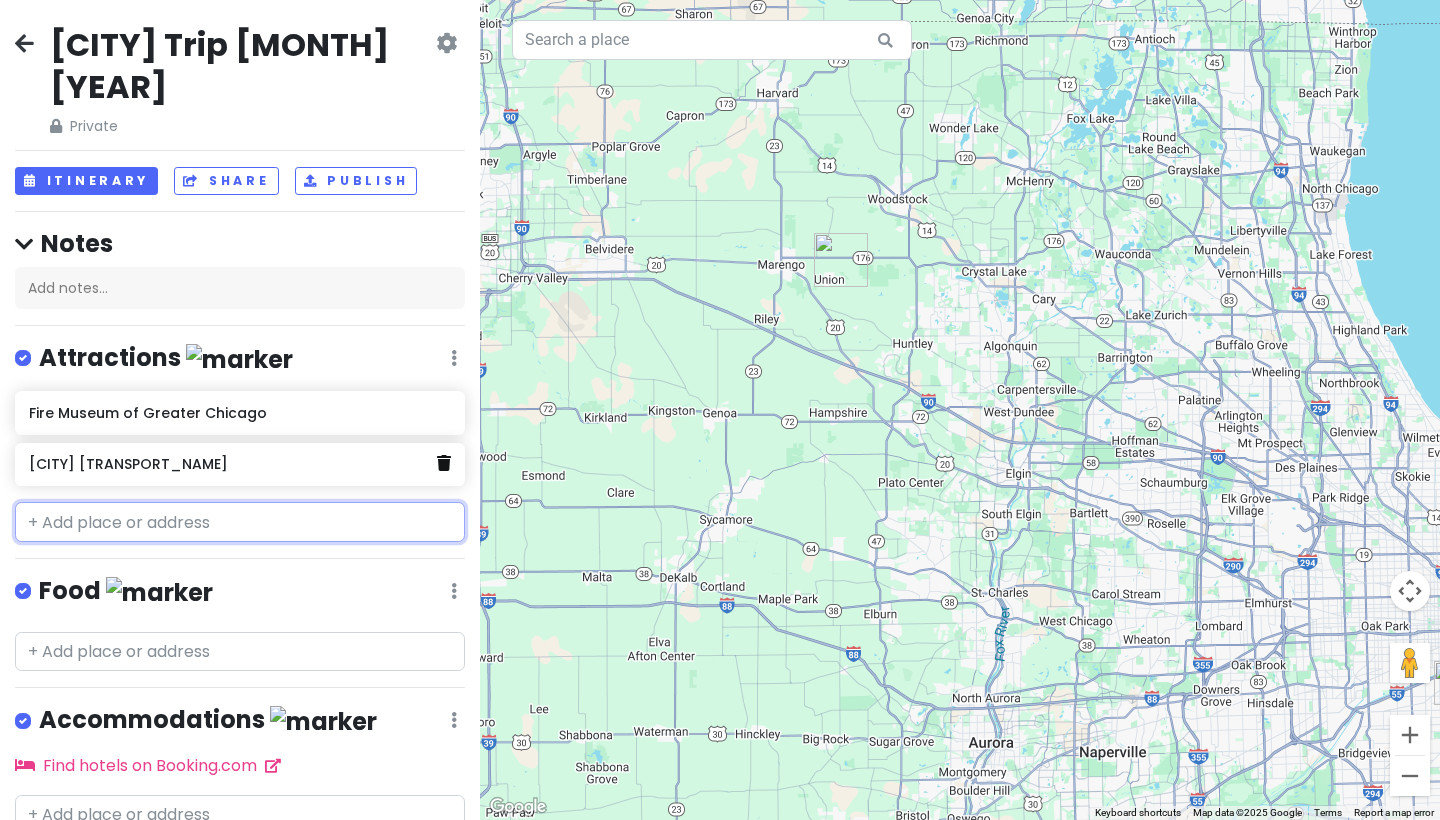 click at bounding box center [444, 463] 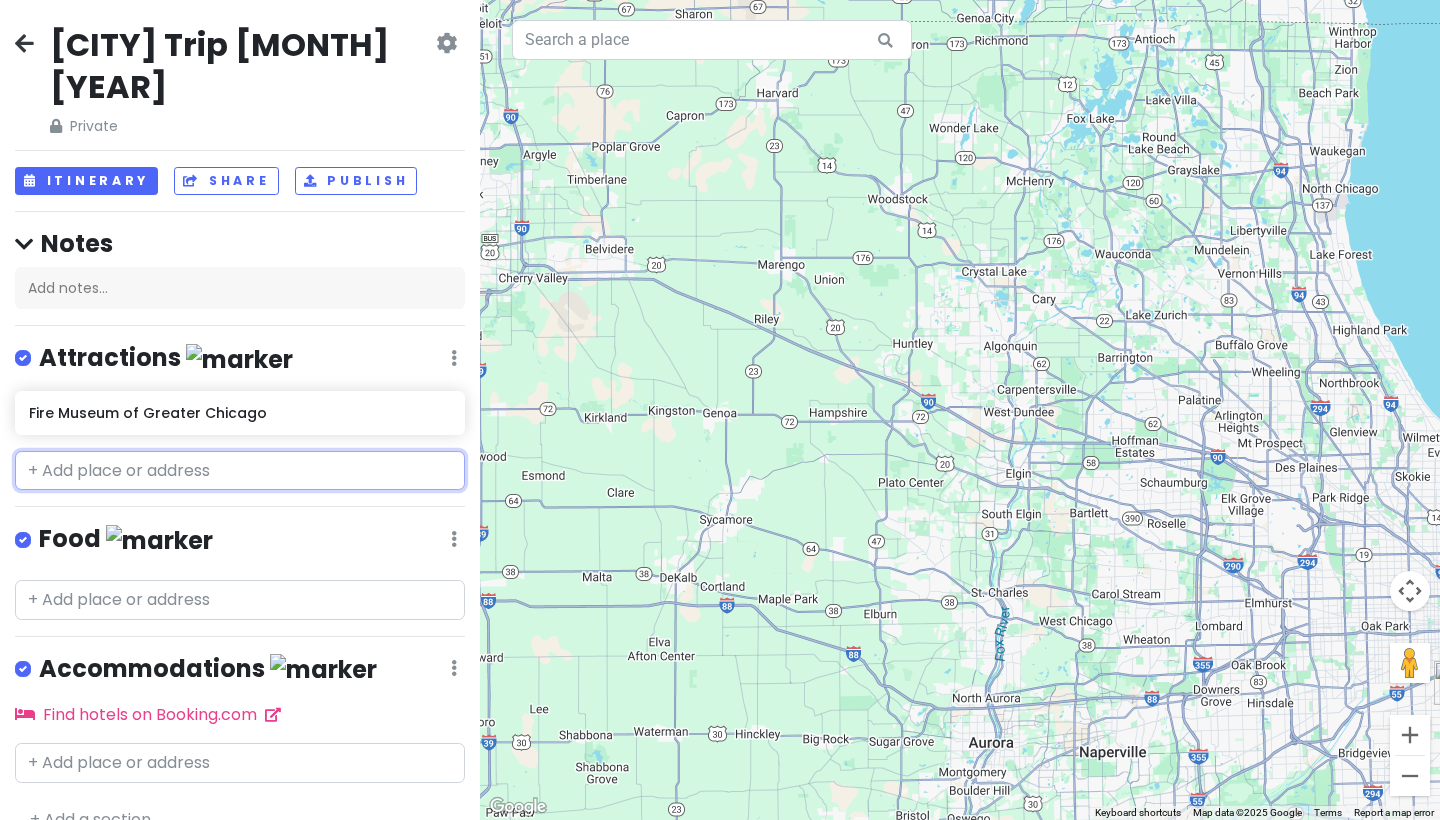 click at bounding box center (240, 471) 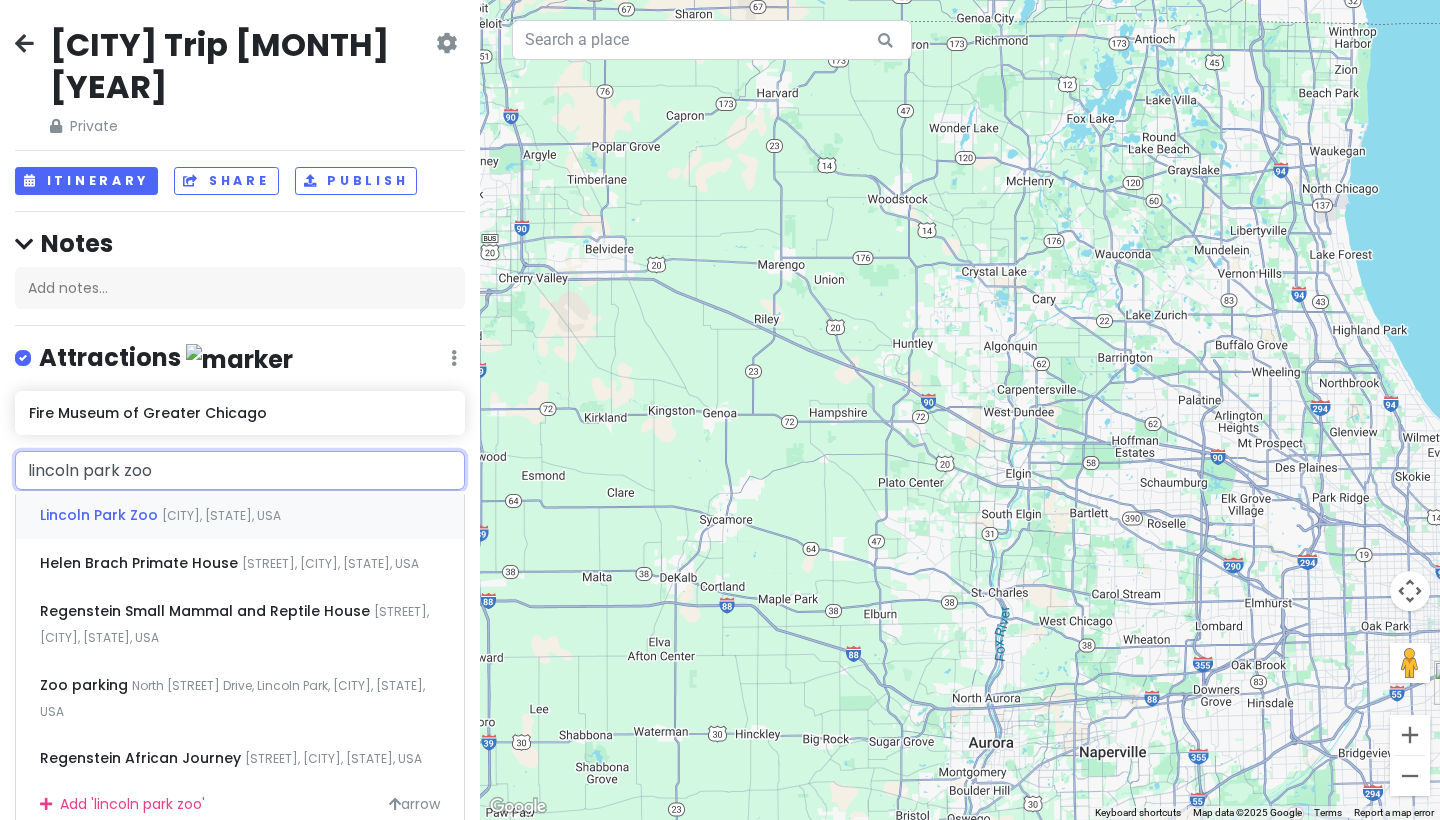 click on "Lincoln Park Zoo" at bounding box center [101, 515] 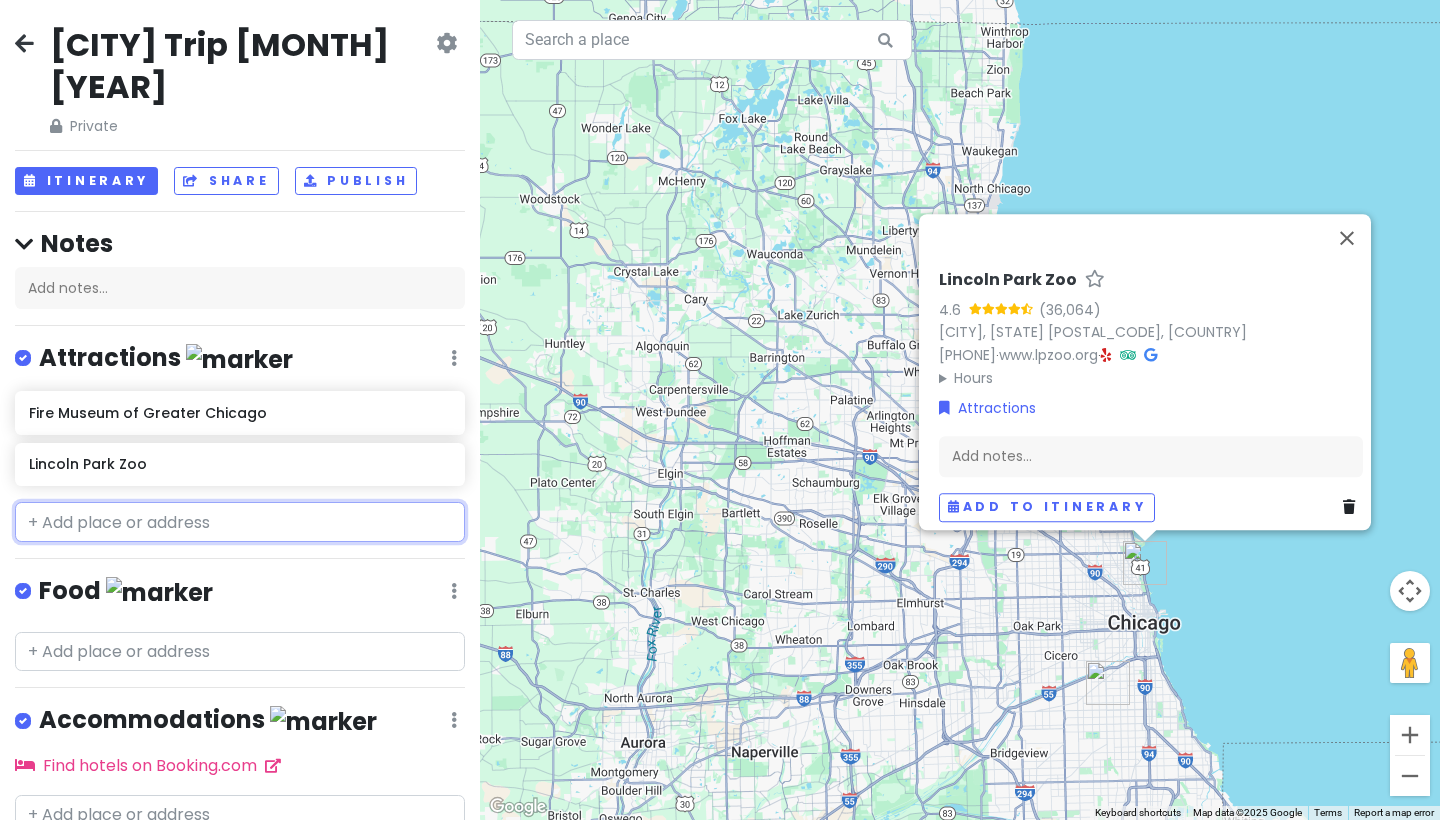 click at bounding box center [240, 522] 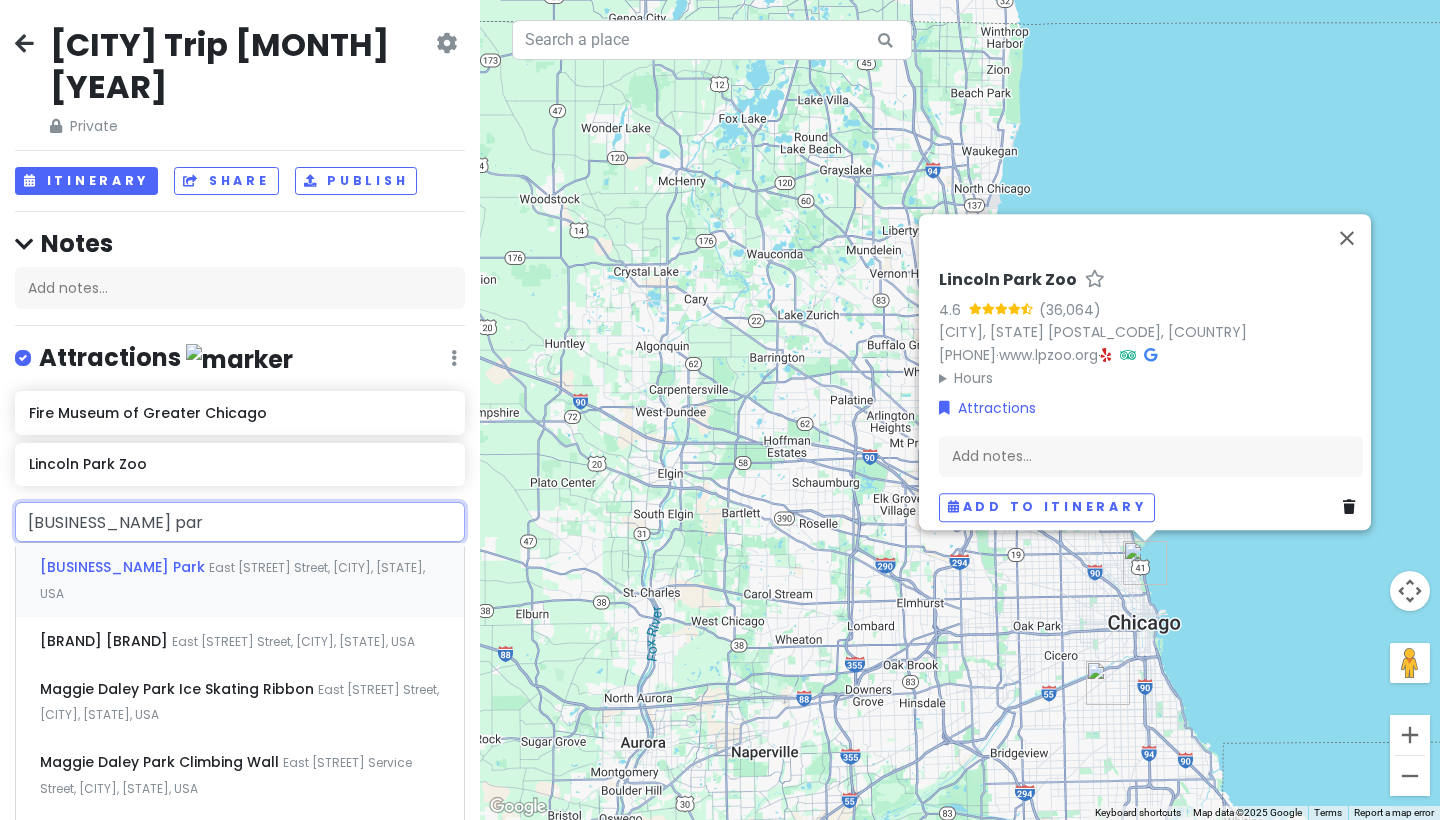 click on "East [STREET] Street, [CITY], [STATE], USA" at bounding box center [232, 580] 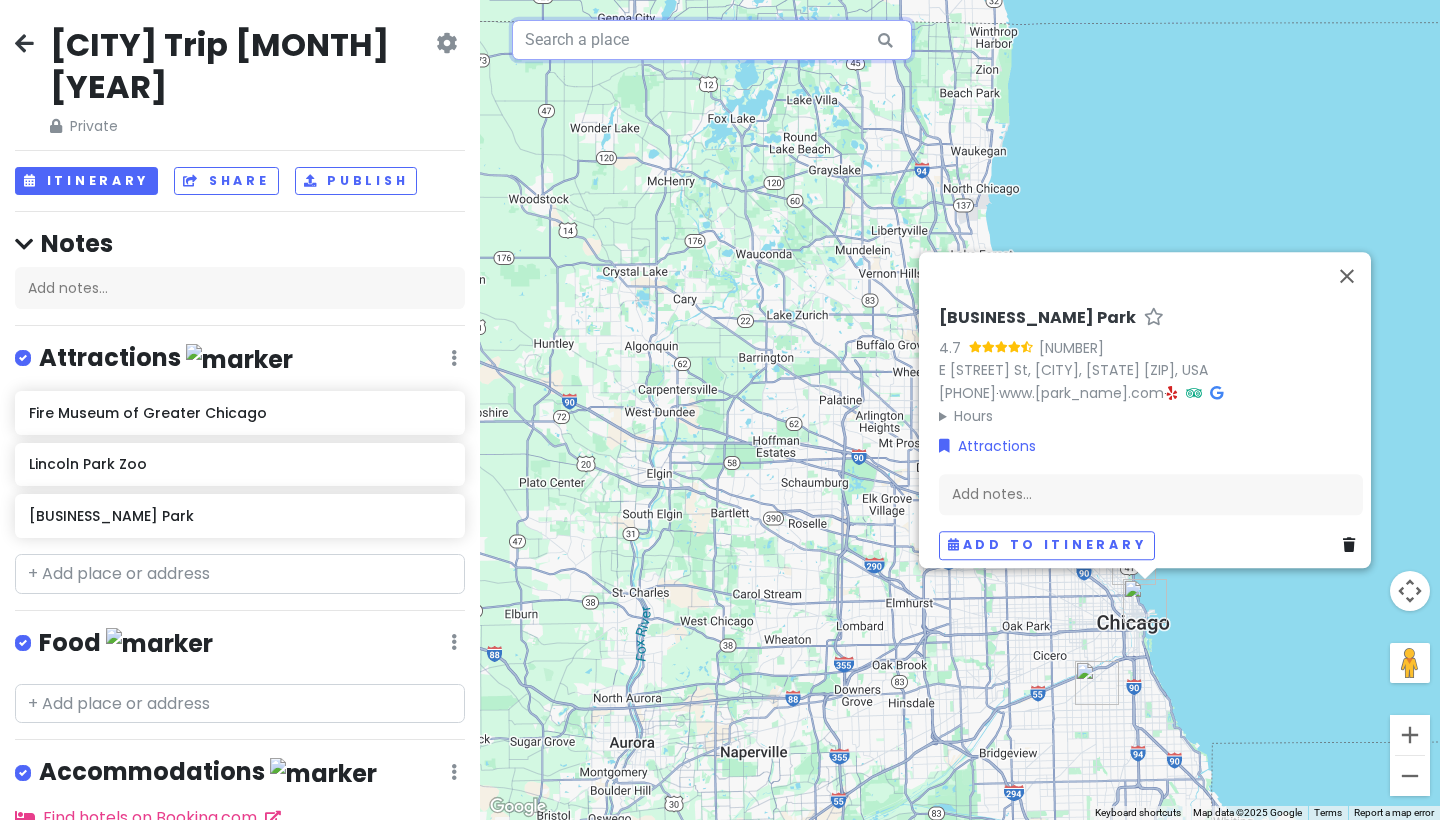 click at bounding box center [712, 40] 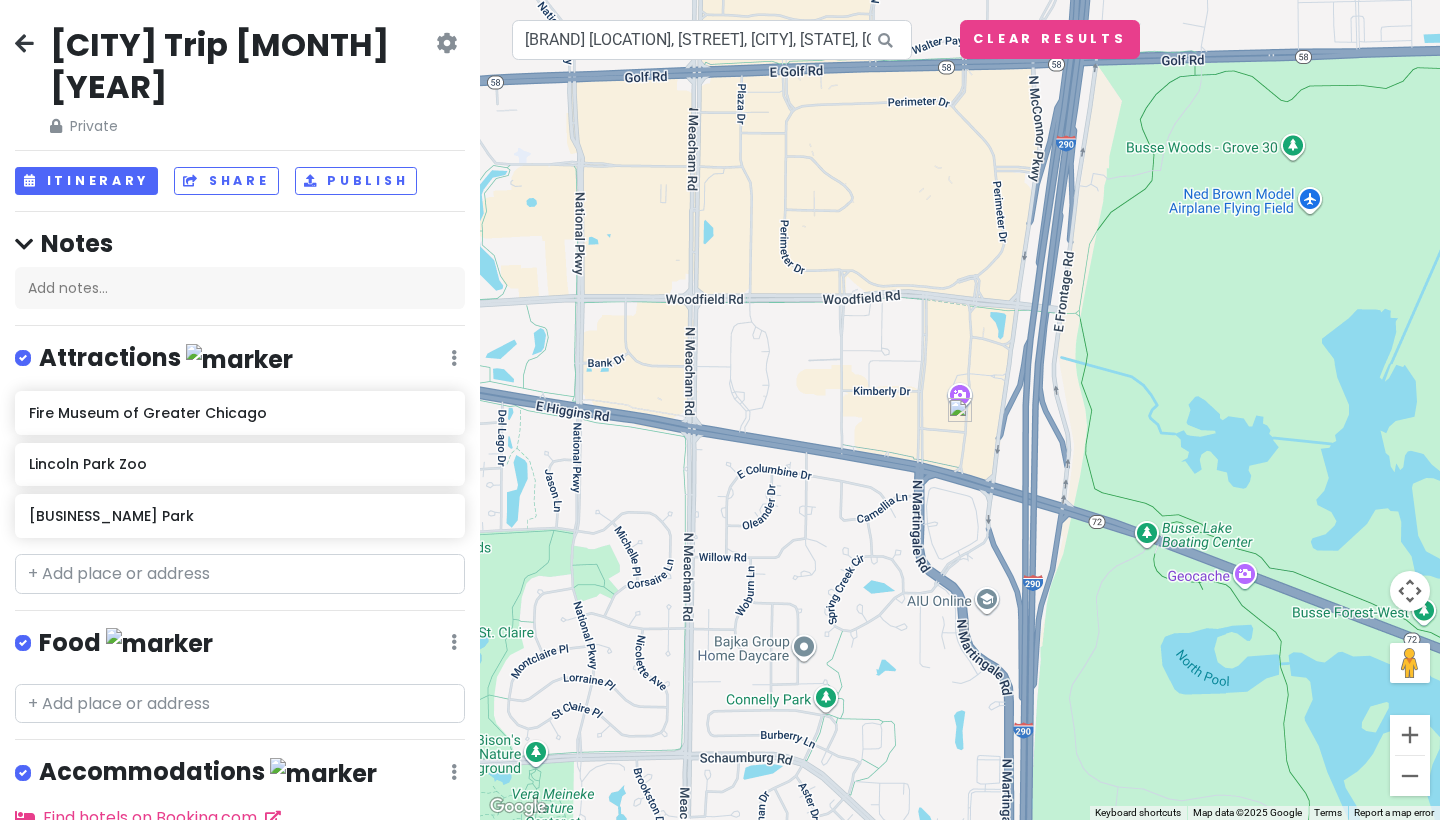 click at bounding box center [960, 410] 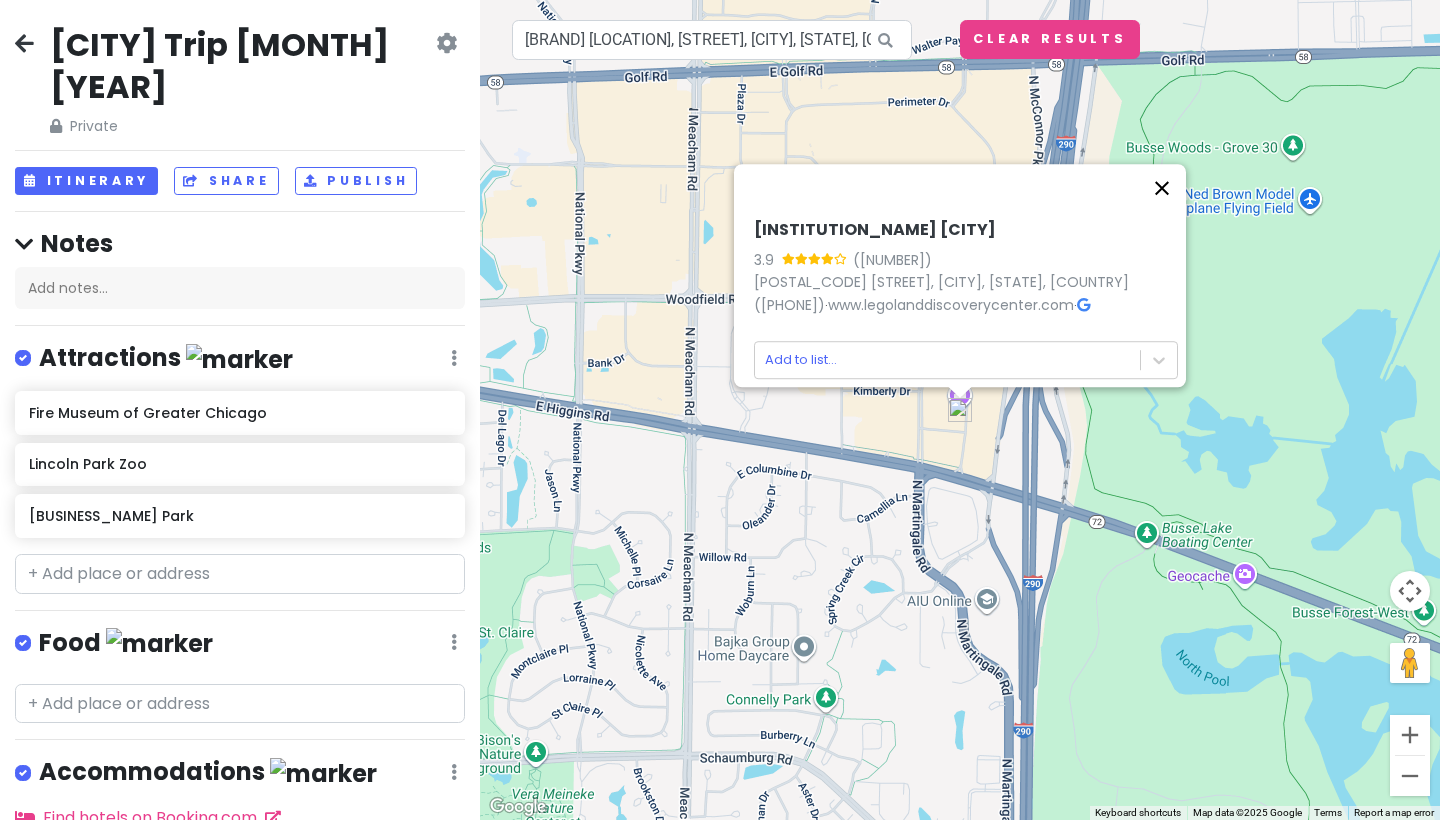 click at bounding box center [1162, 188] 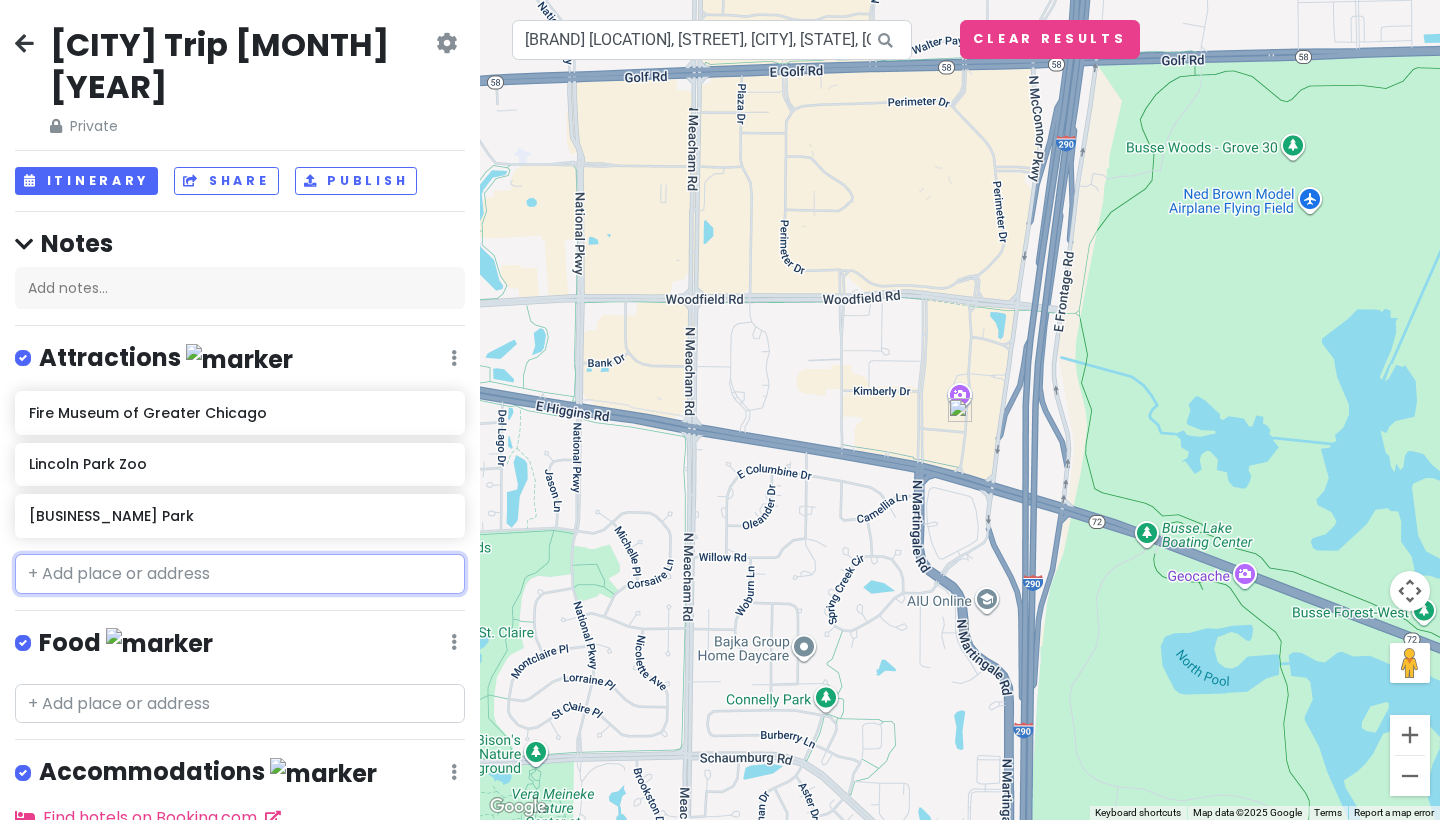 click at bounding box center (240, 574) 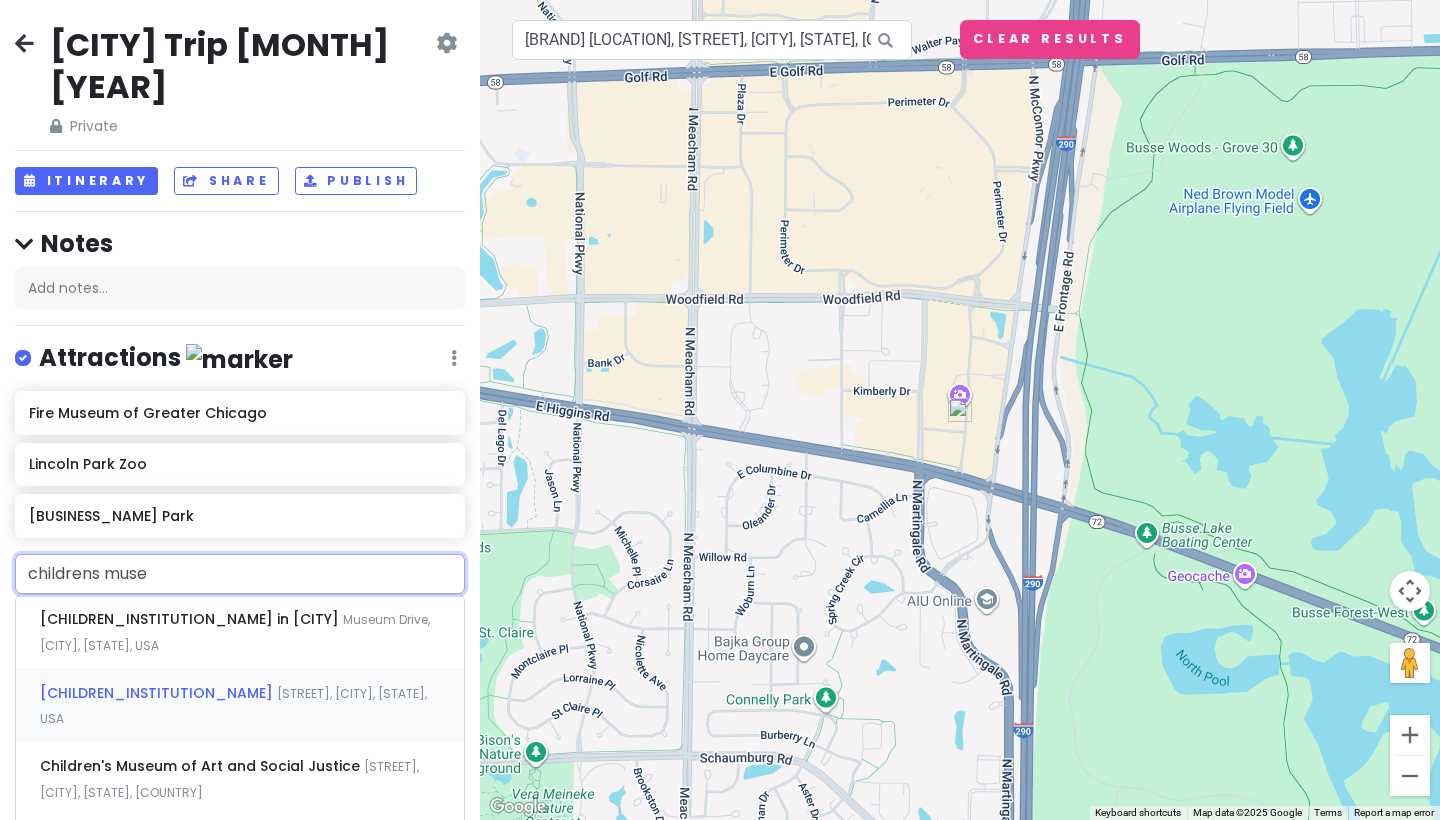click on "[CHILDREN_INSTITUTION_NAME]" at bounding box center (191, 619) 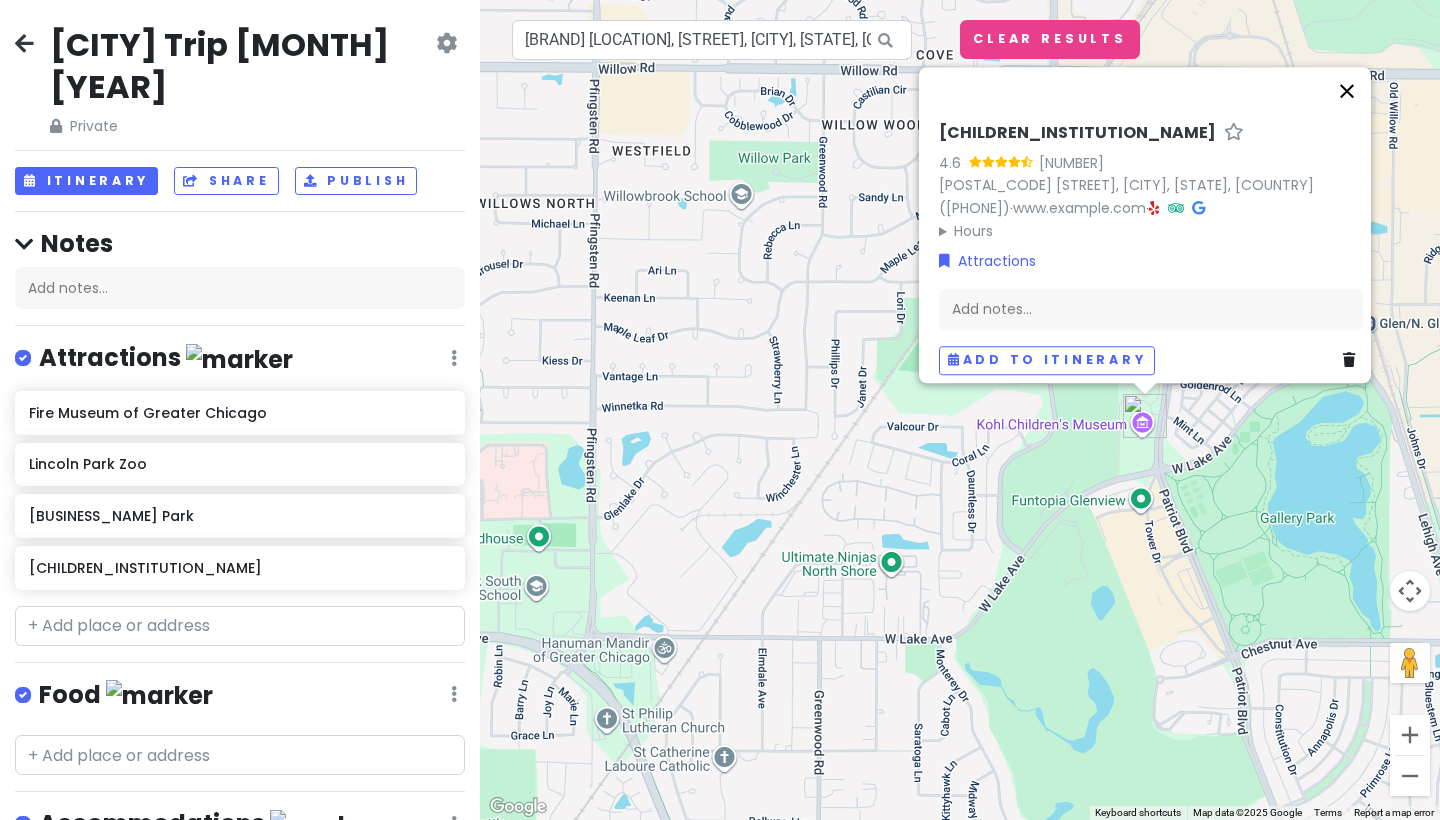 click at bounding box center [1347, 91] 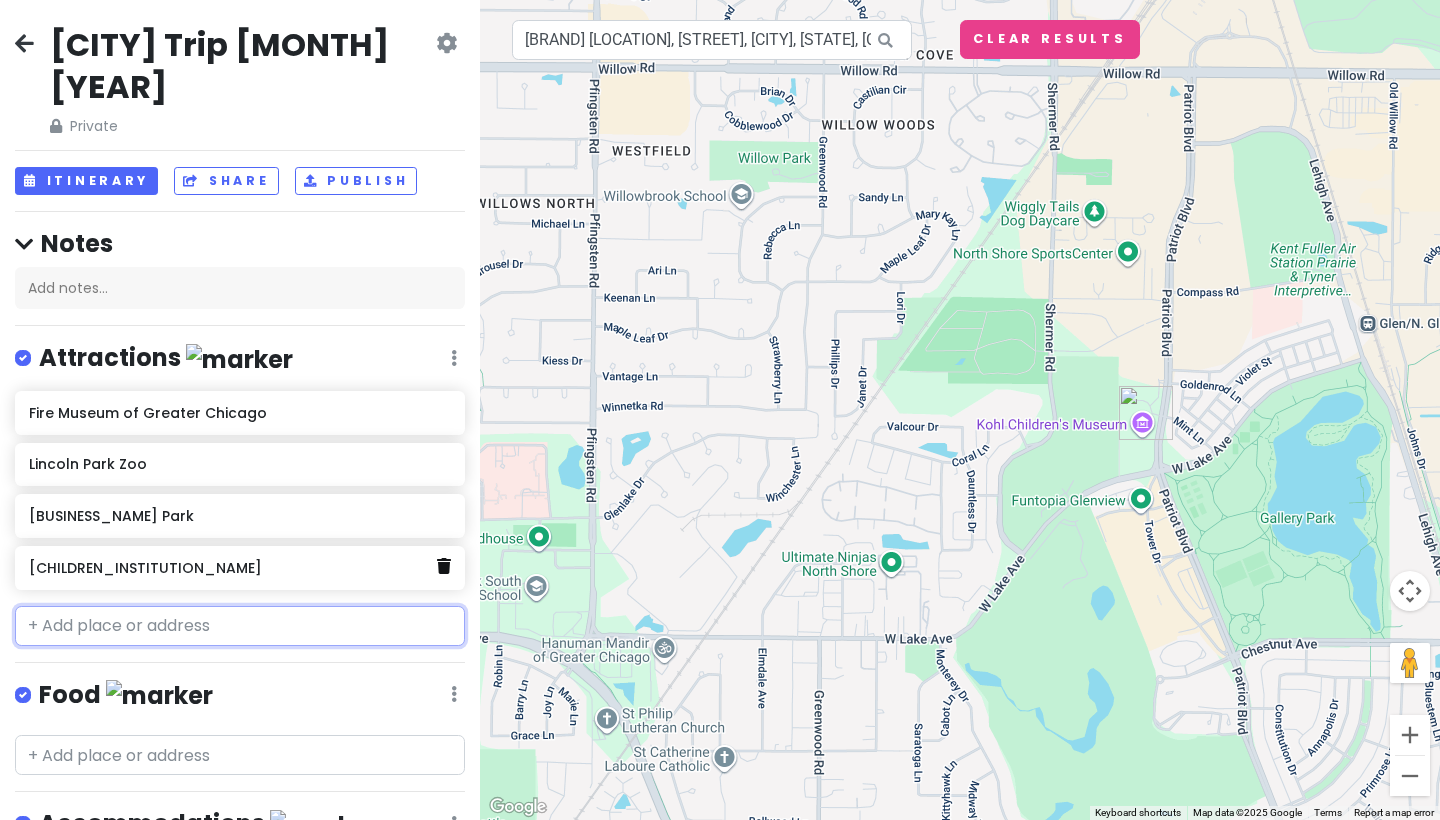 click at bounding box center (444, 566) 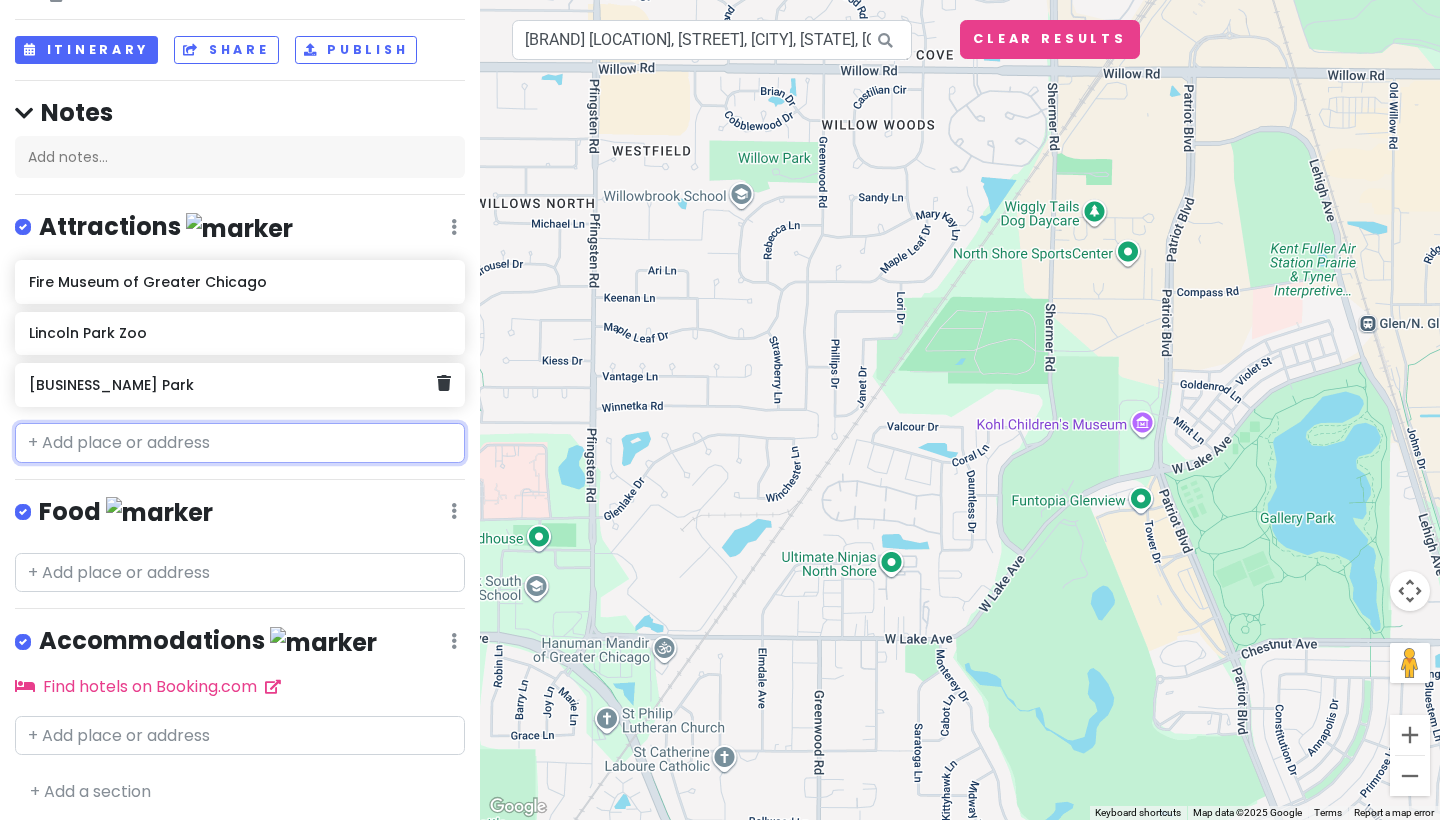 scroll, scrollTop: 130, scrollLeft: 0, axis: vertical 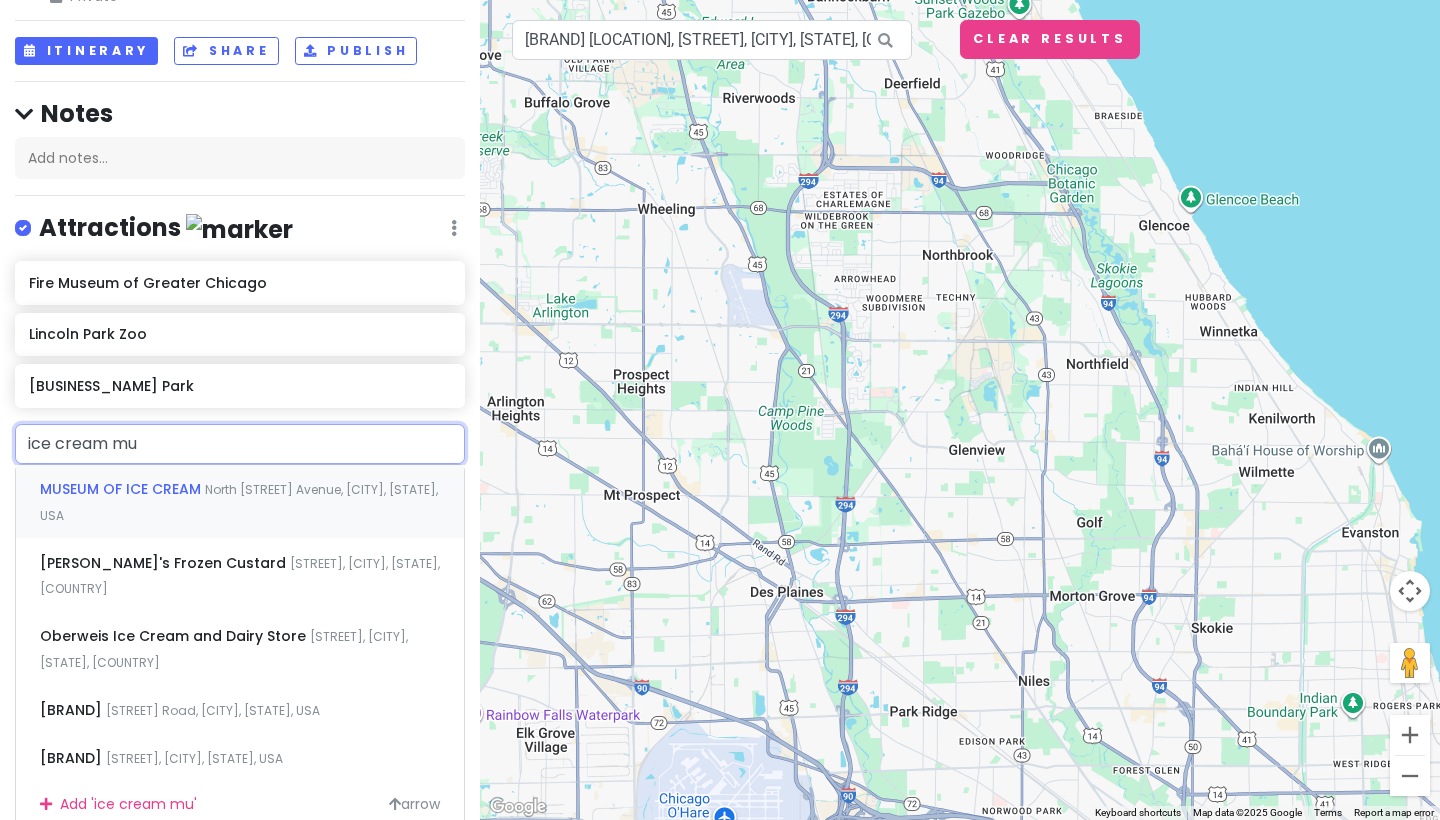 click on "MUSEUM OF ICE CREAM" at bounding box center [122, 489] 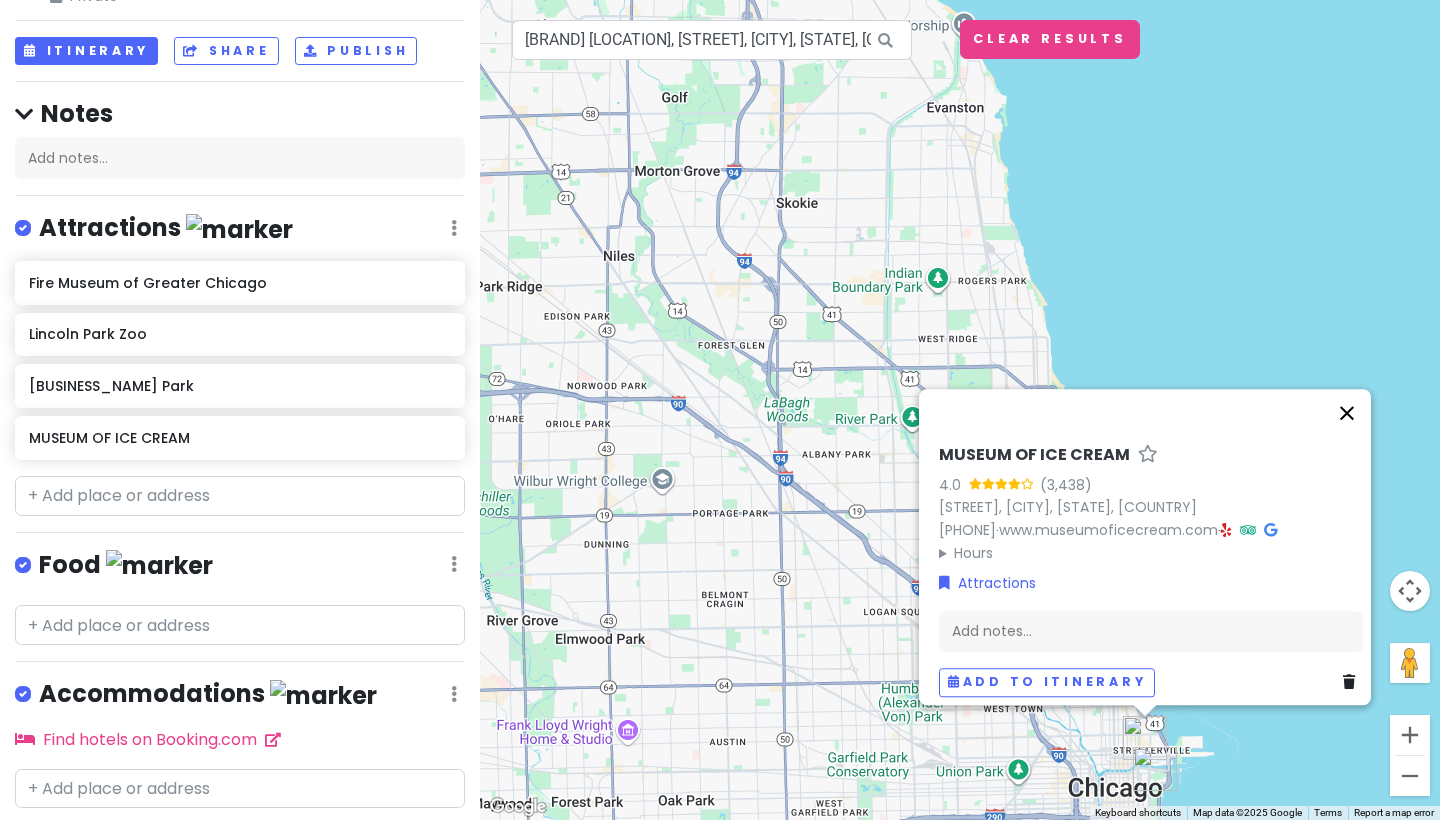 click at bounding box center (1347, 413) 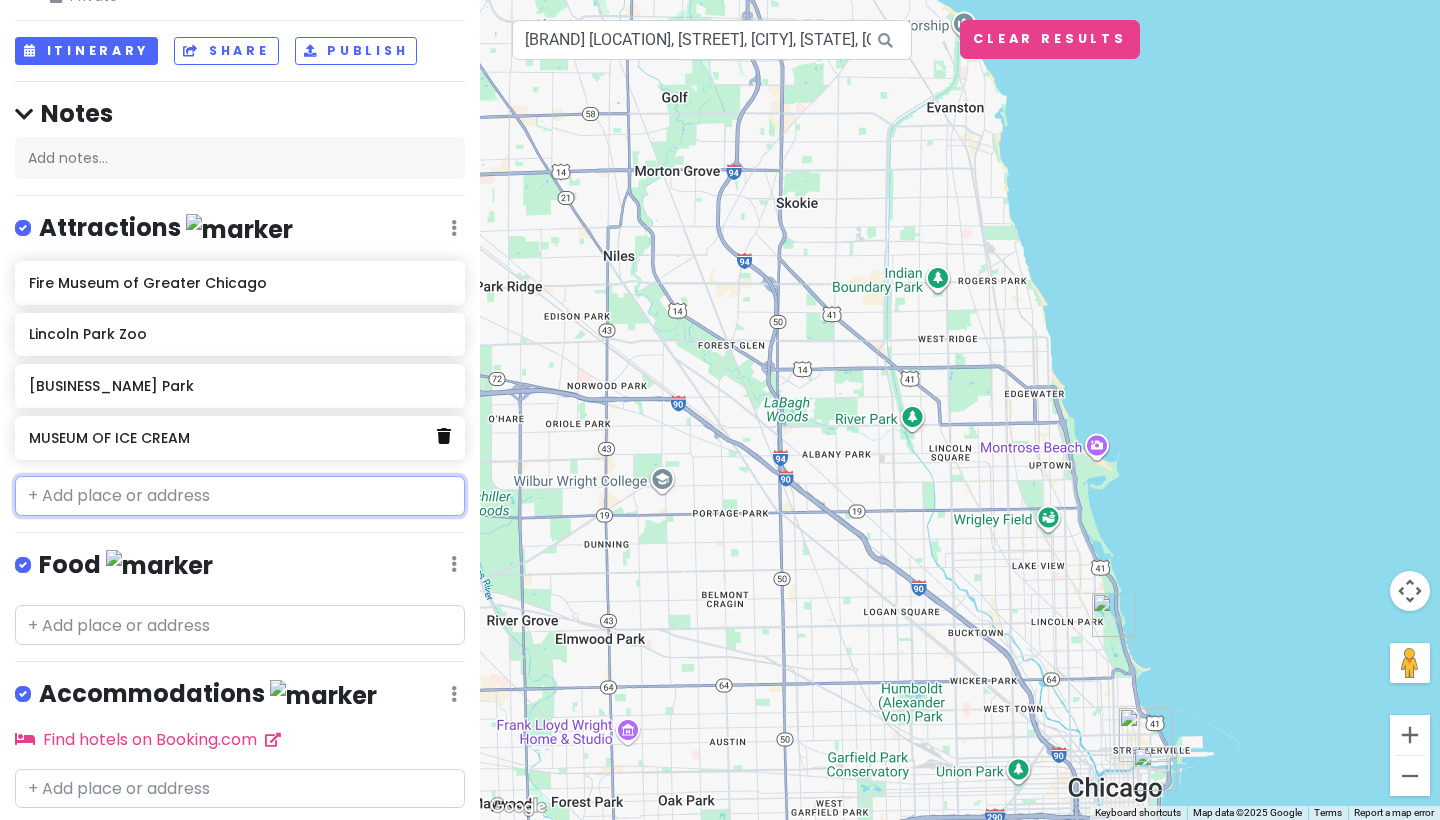 click at bounding box center (444, 436) 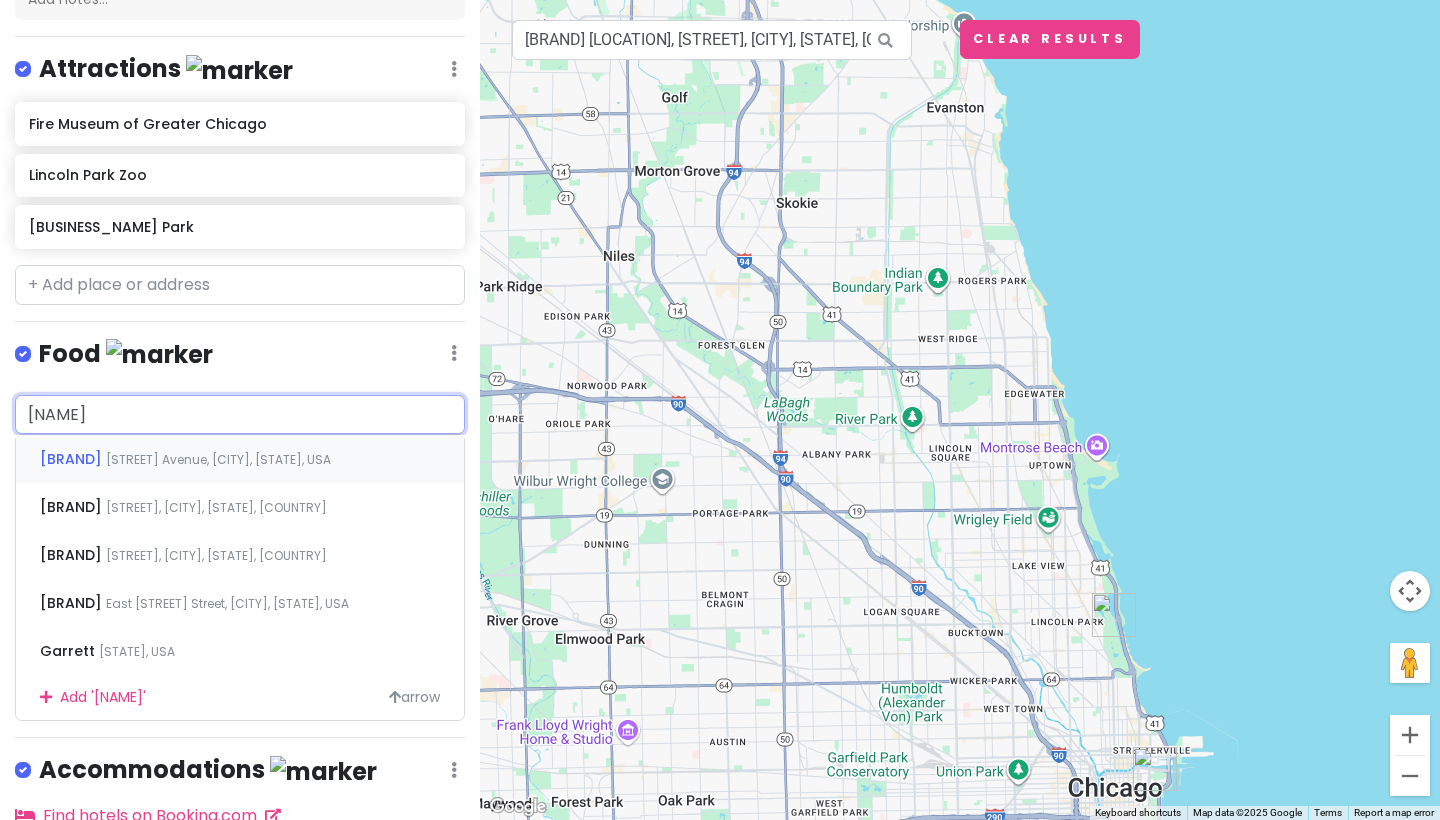 scroll, scrollTop: 290, scrollLeft: 0, axis: vertical 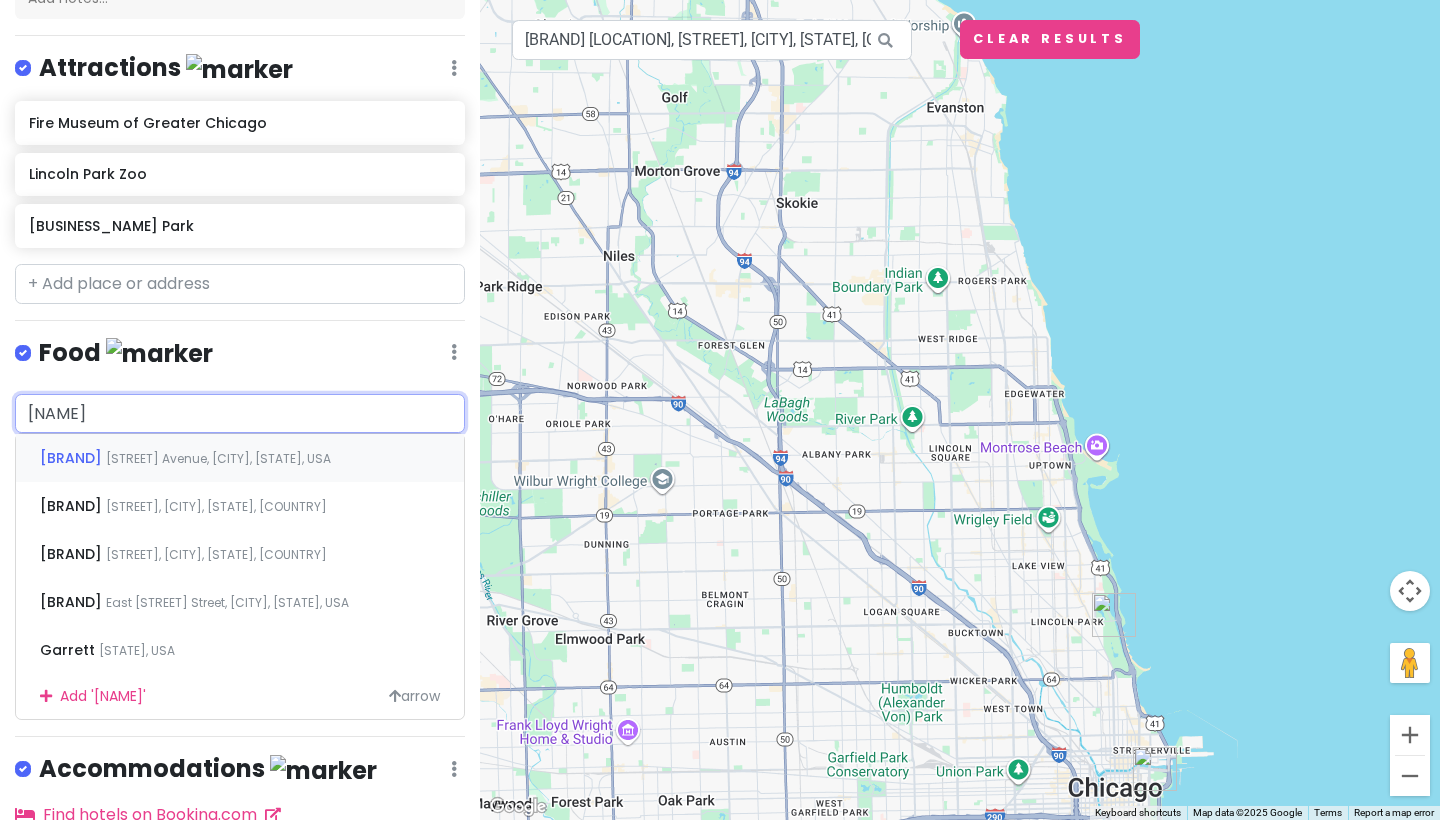 click on "[BRAND] [STREET], [CITY], [STATE], [COUNTRY]" at bounding box center [240, 458] 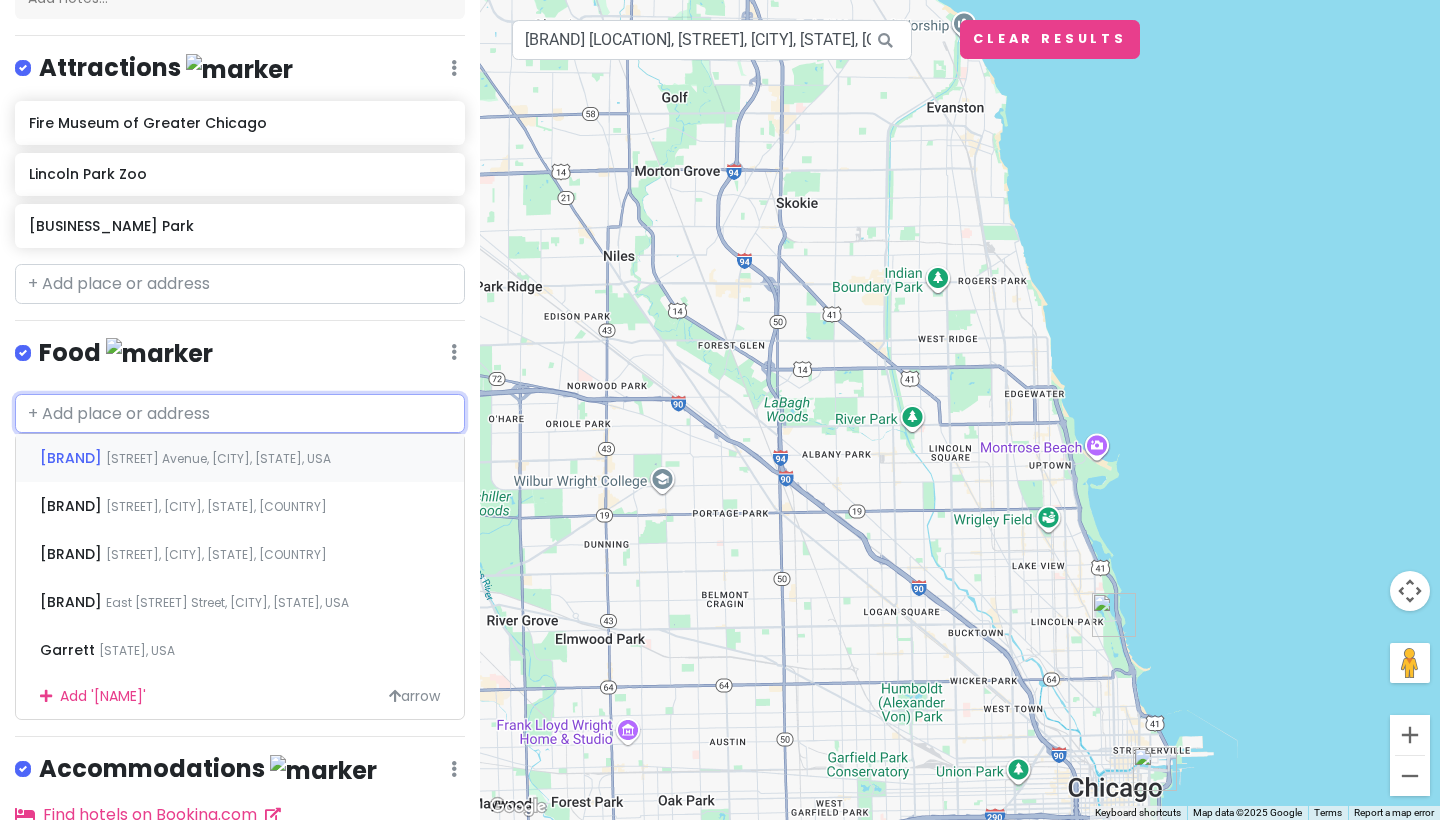 scroll, scrollTop: 130, scrollLeft: 0, axis: vertical 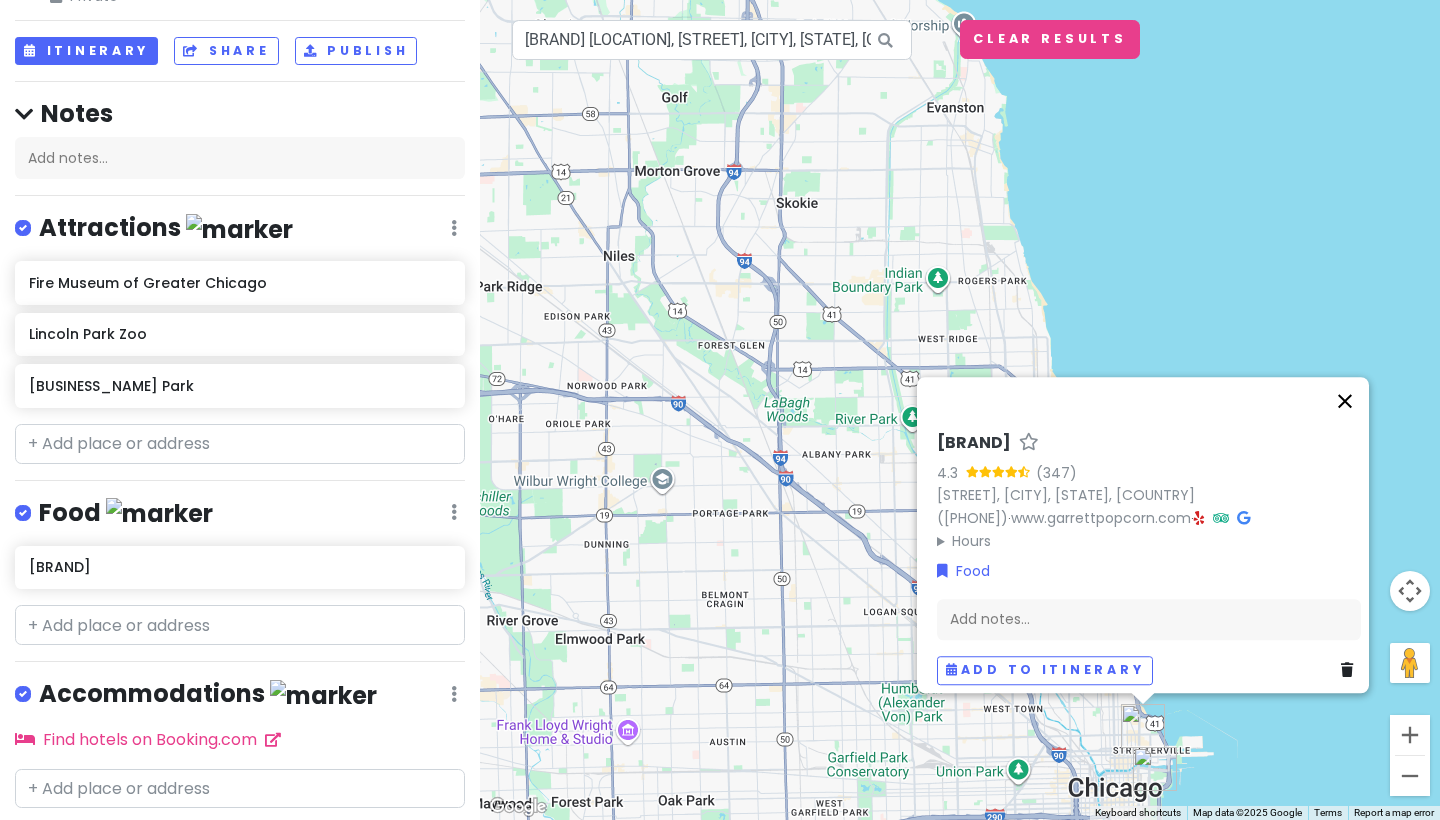 click at bounding box center (1345, 401) 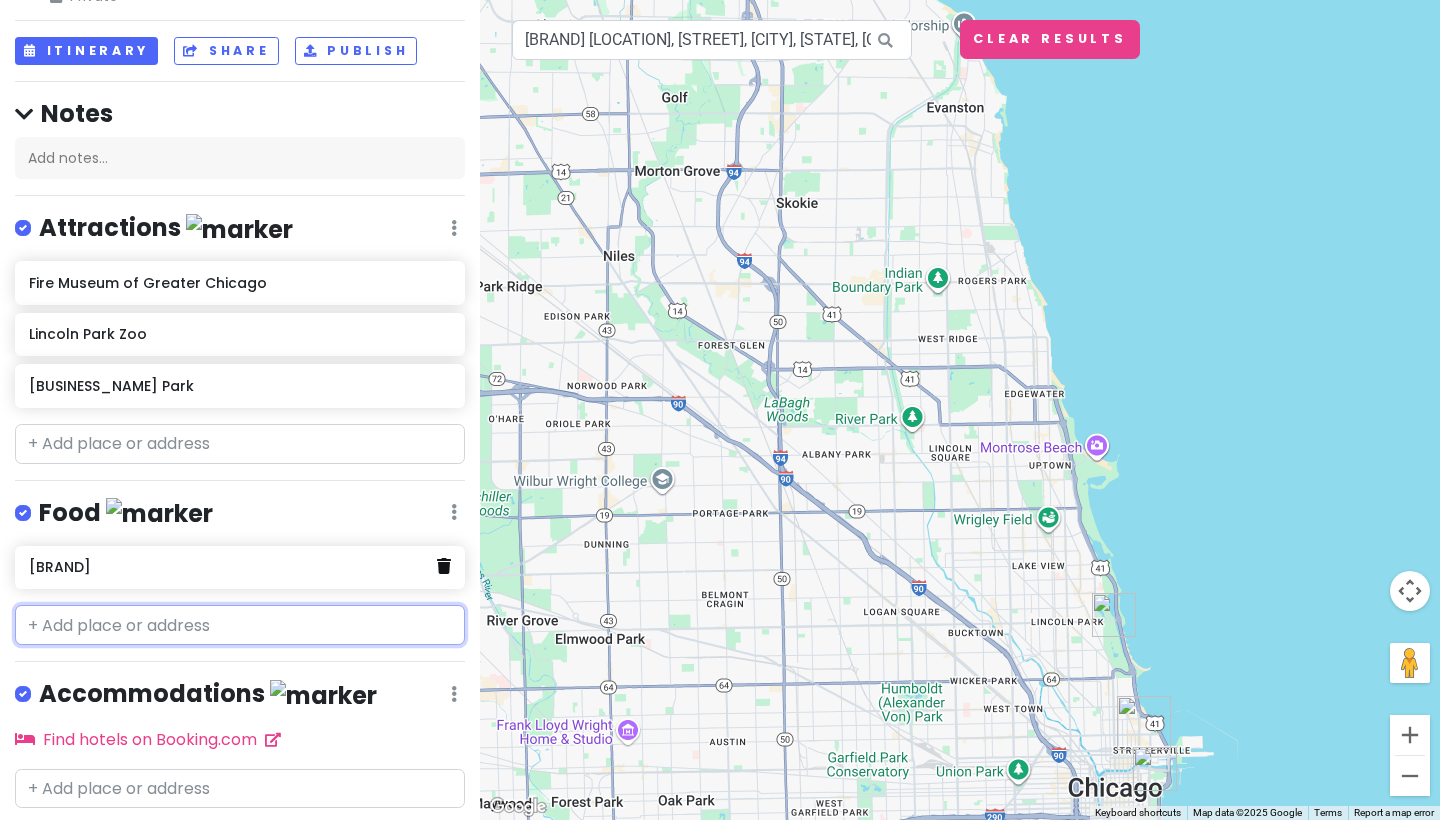 click at bounding box center [444, 566] 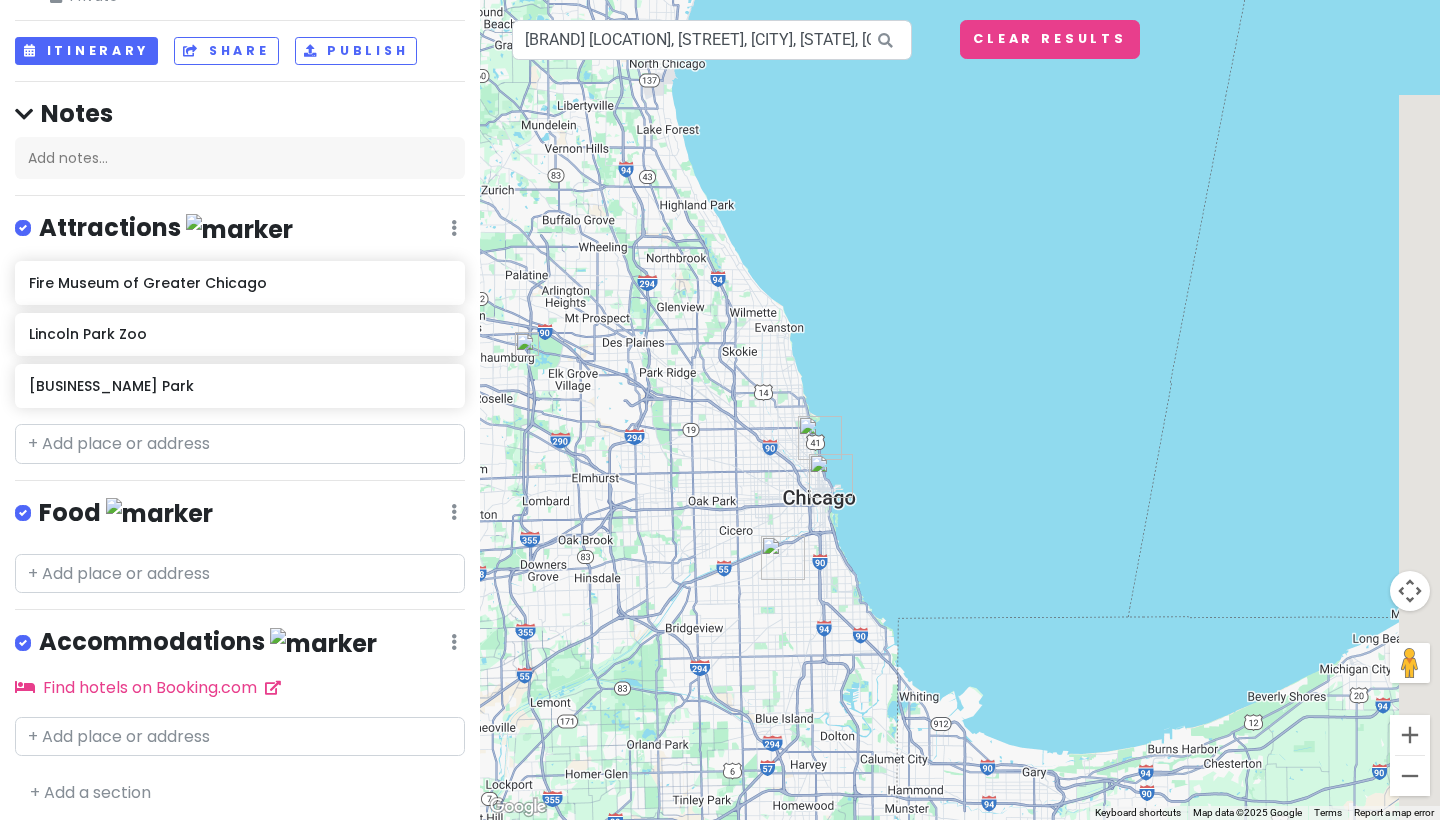 drag, startPoint x: 835, startPoint y: 598, endPoint x: 720, endPoint y: 488, distance: 159.1383 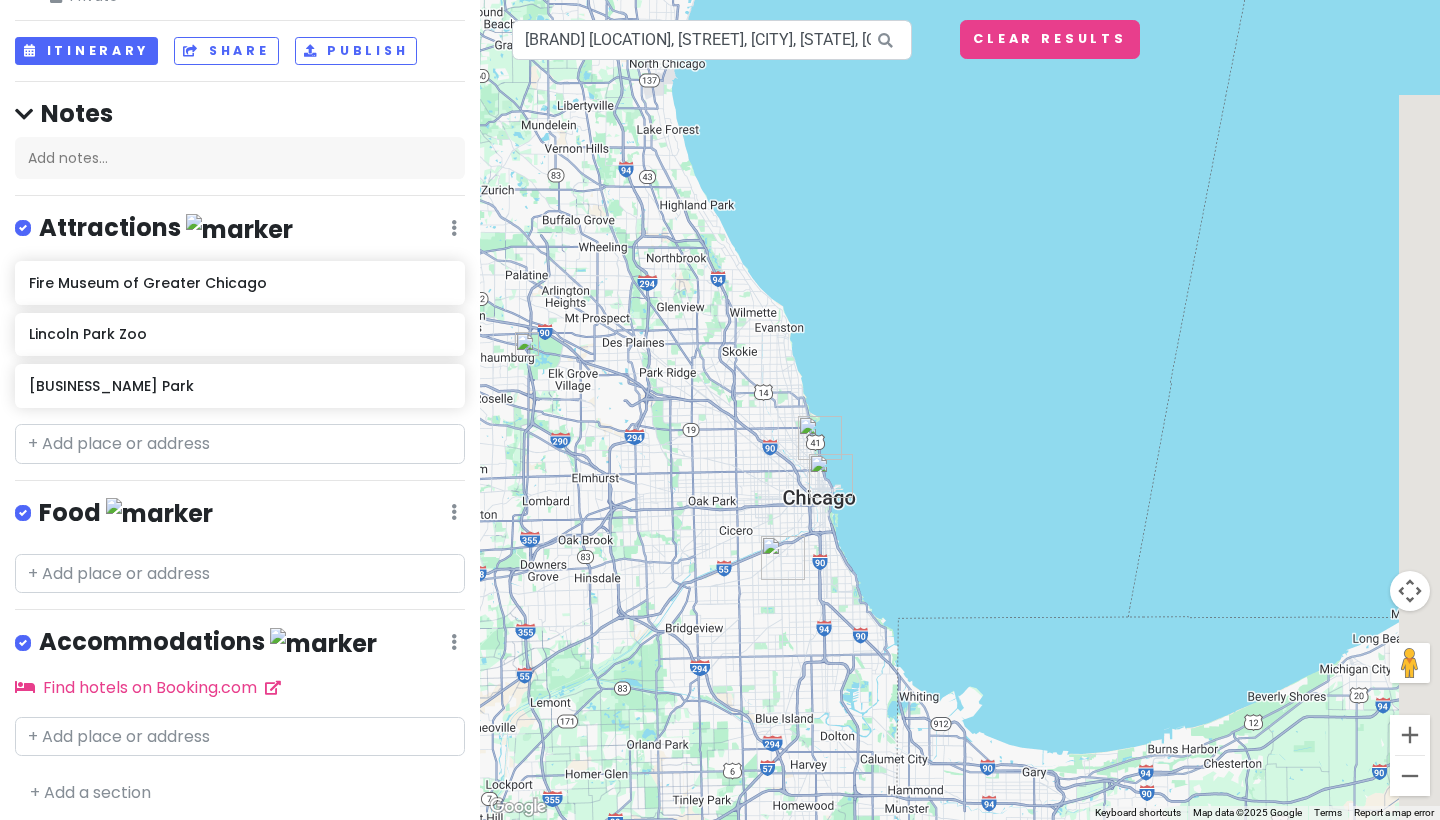 click on "To navigate, press the arrow keys." at bounding box center (960, 410) 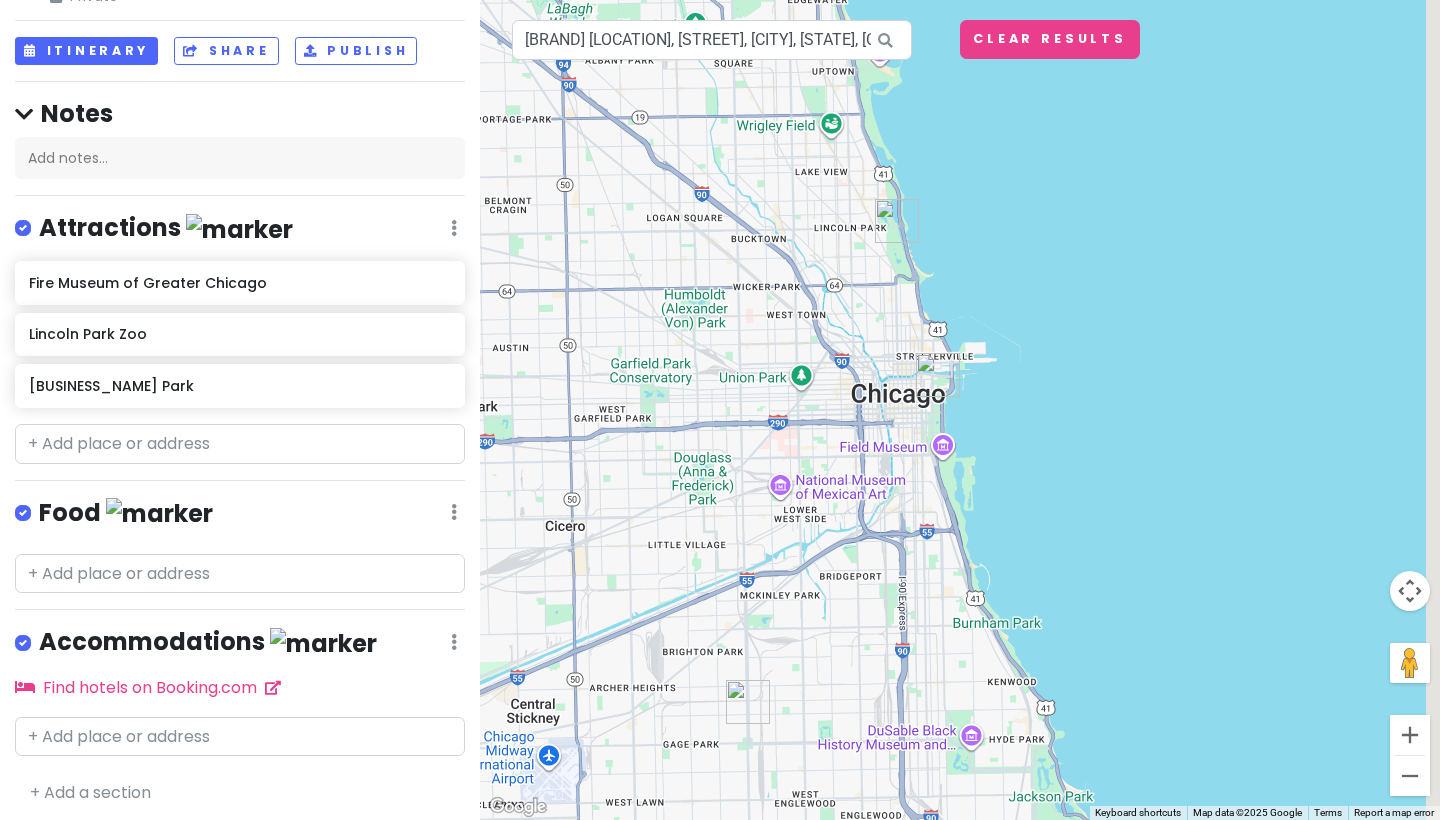 drag, startPoint x: 939, startPoint y: 615, endPoint x: 817, endPoint y: 515, distance: 157.74663 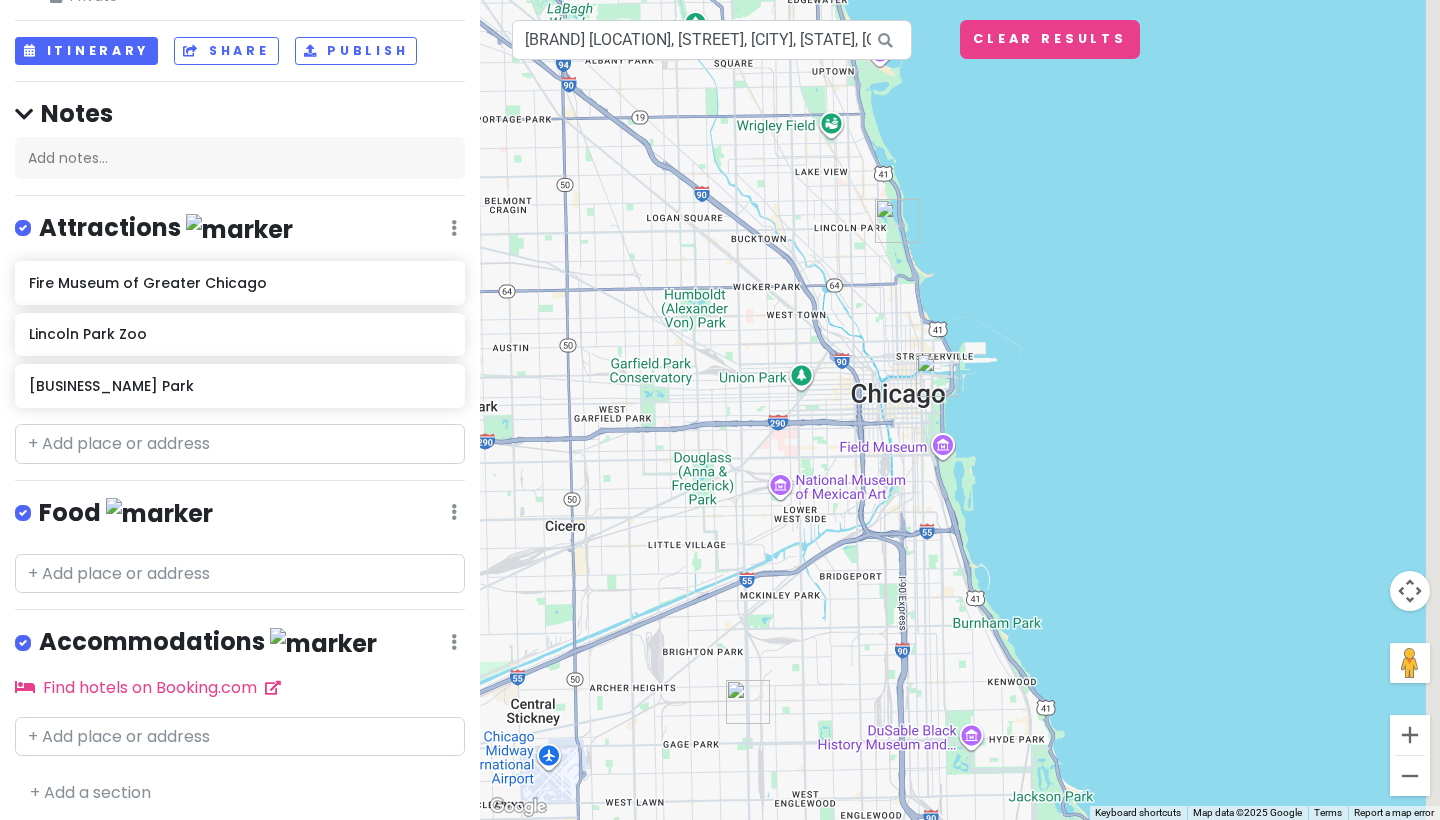 click on "To navigate, press the arrow keys." at bounding box center (960, 410) 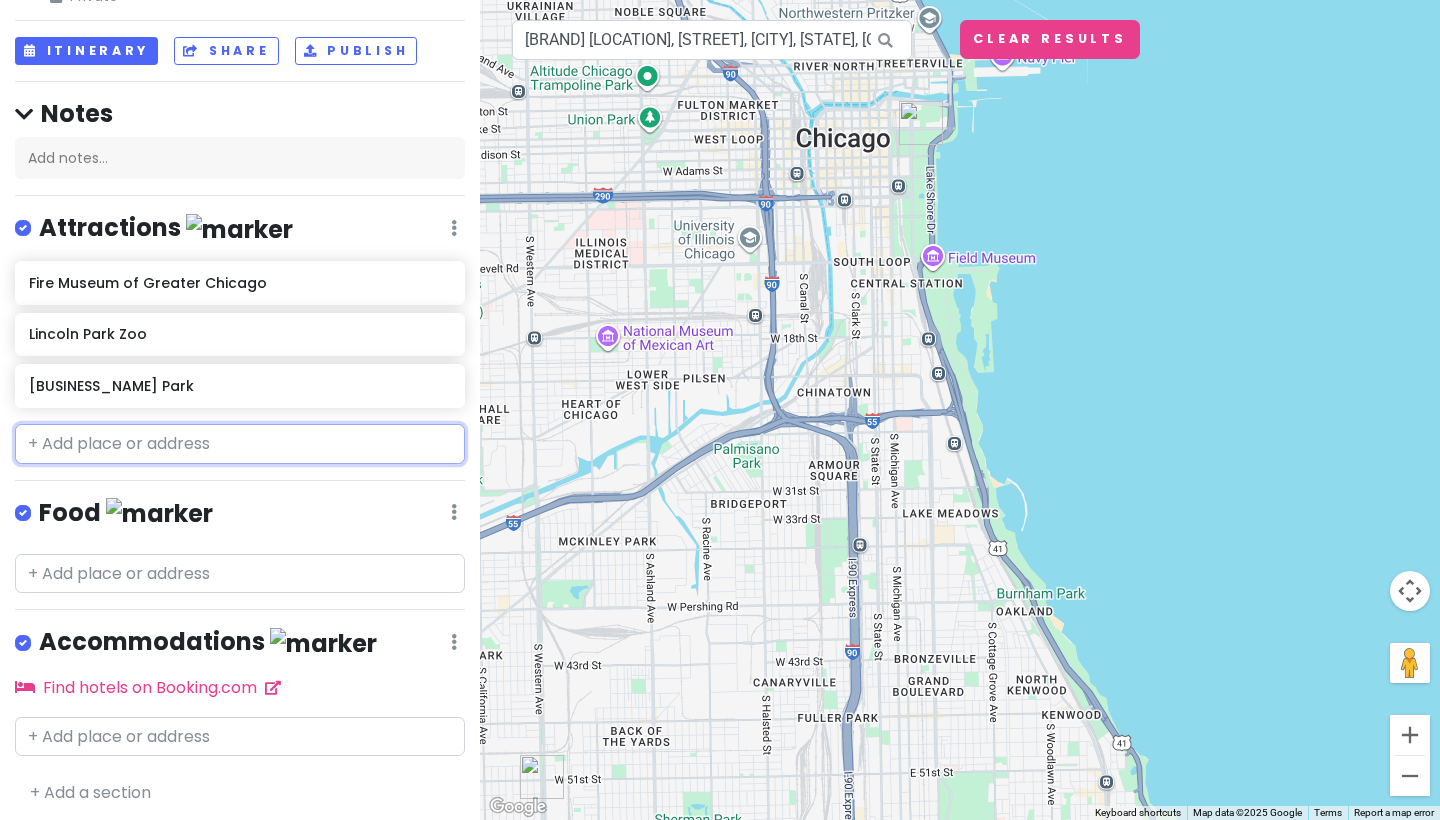 click at bounding box center [240, 444] 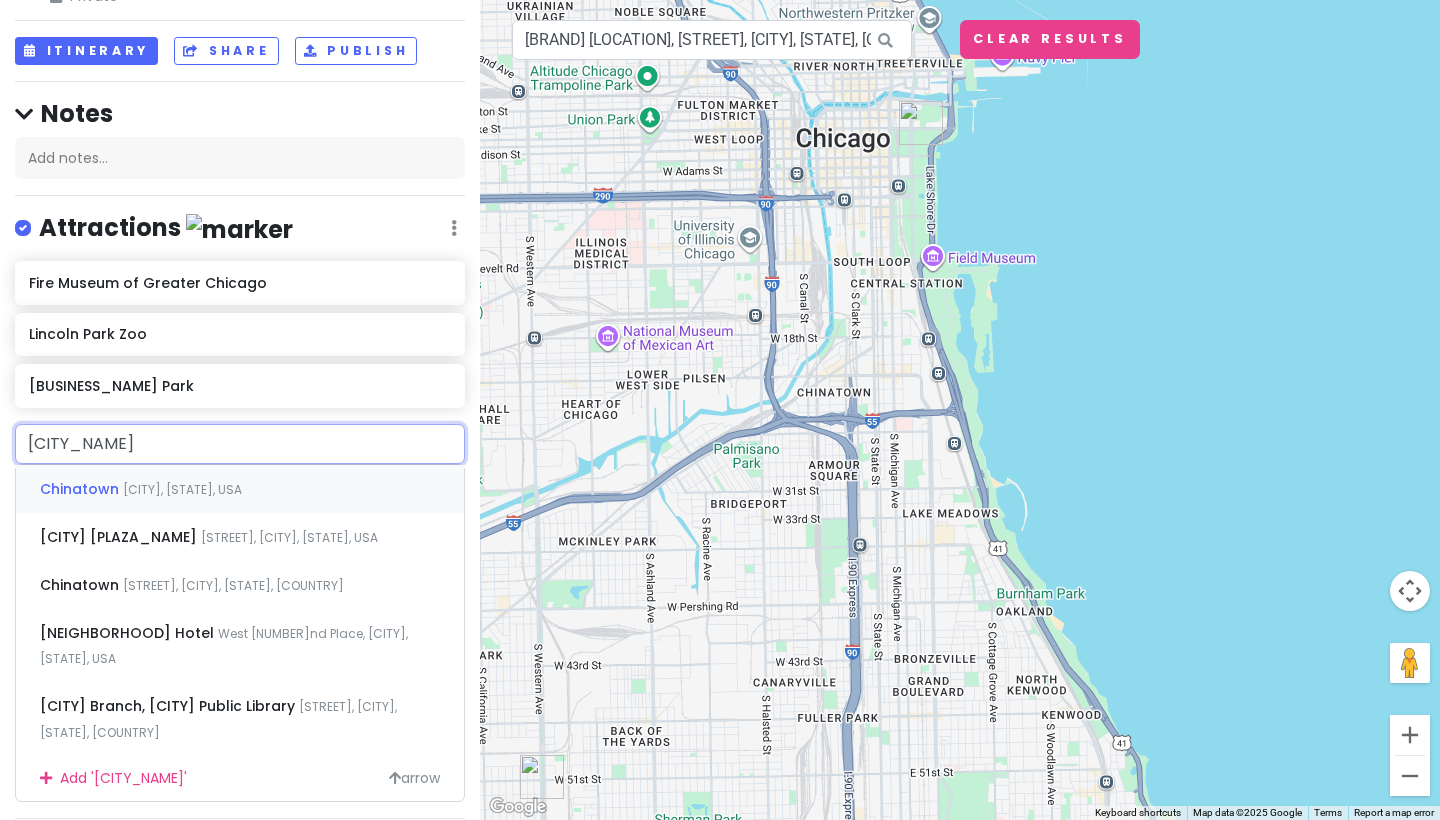 click on "Chinatown" at bounding box center (81, 489) 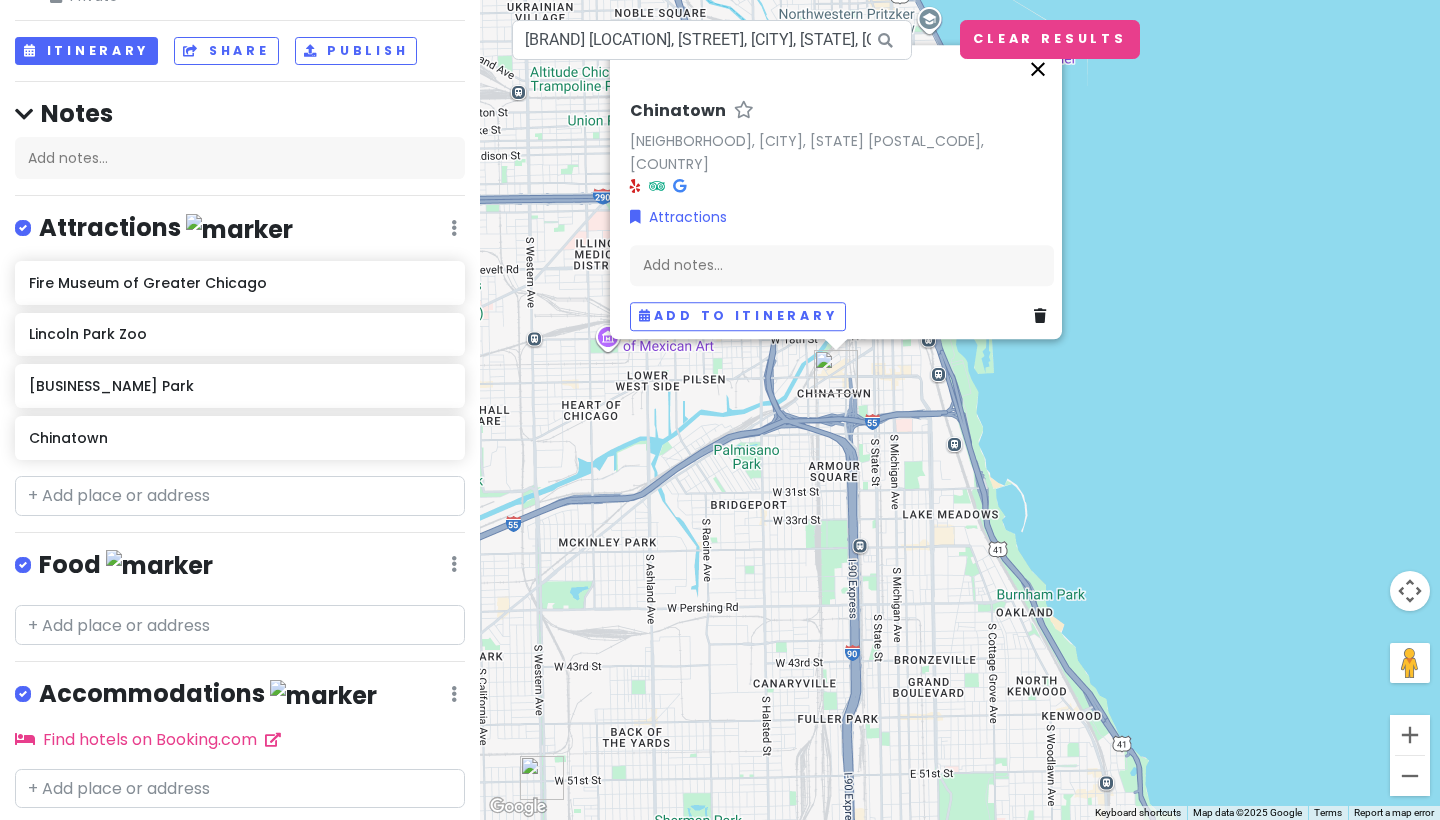 click at bounding box center [1038, 69] 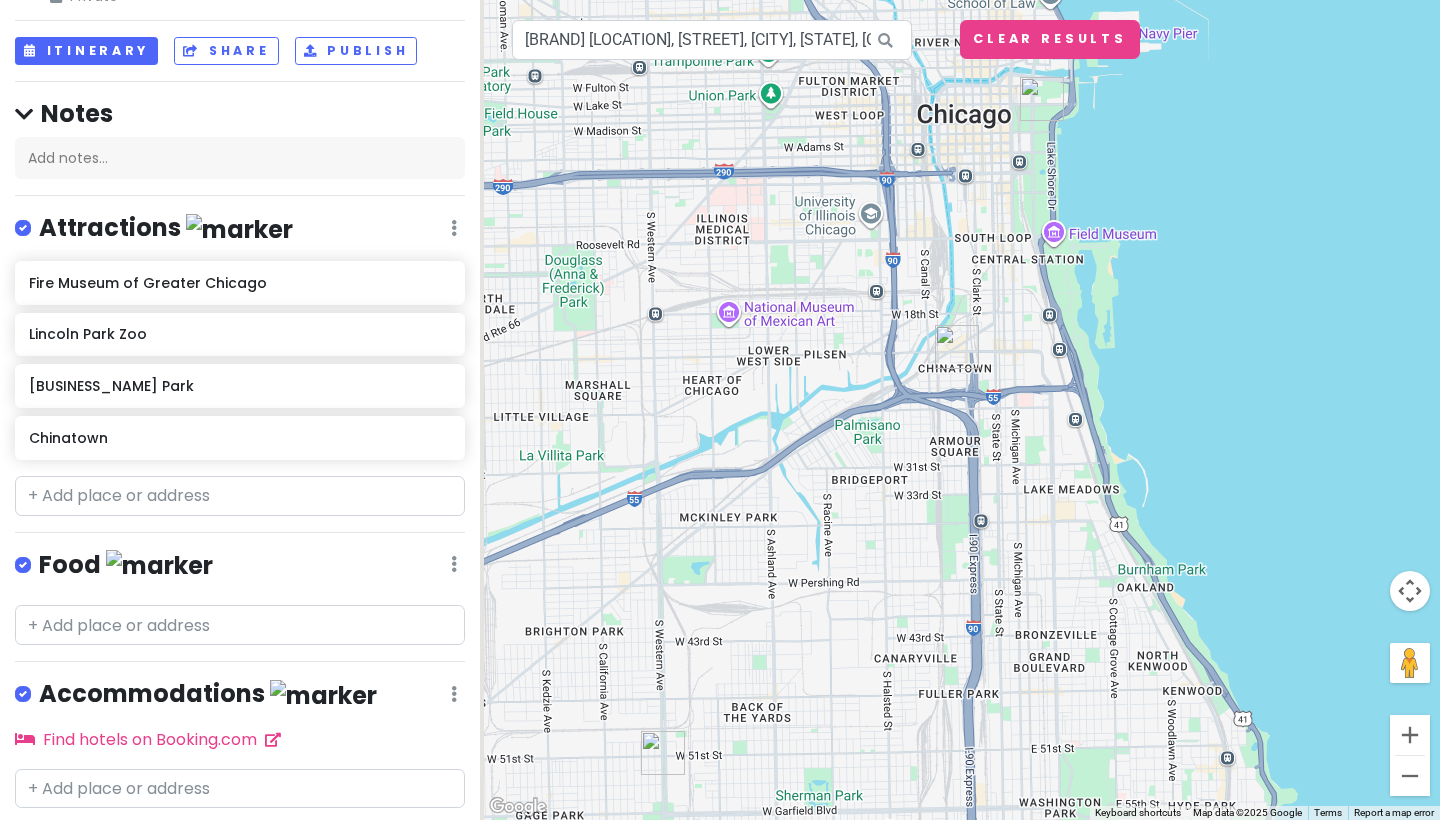 drag, startPoint x: 611, startPoint y: 385, endPoint x: 703, endPoint y: 500, distance: 147.27185 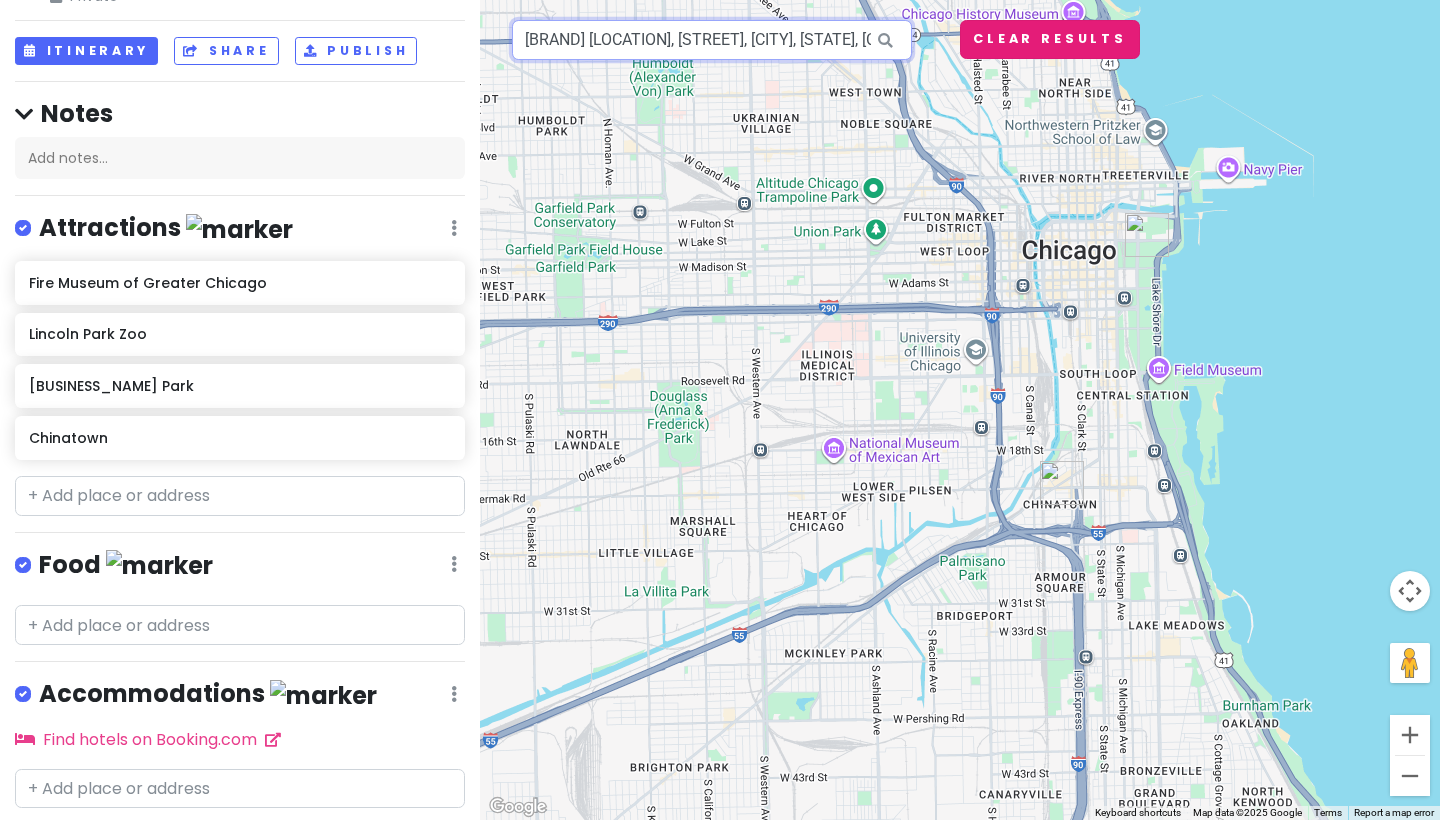 drag, startPoint x: 524, startPoint y: 44, endPoint x: 1065, endPoint y: 41, distance: 541.0083 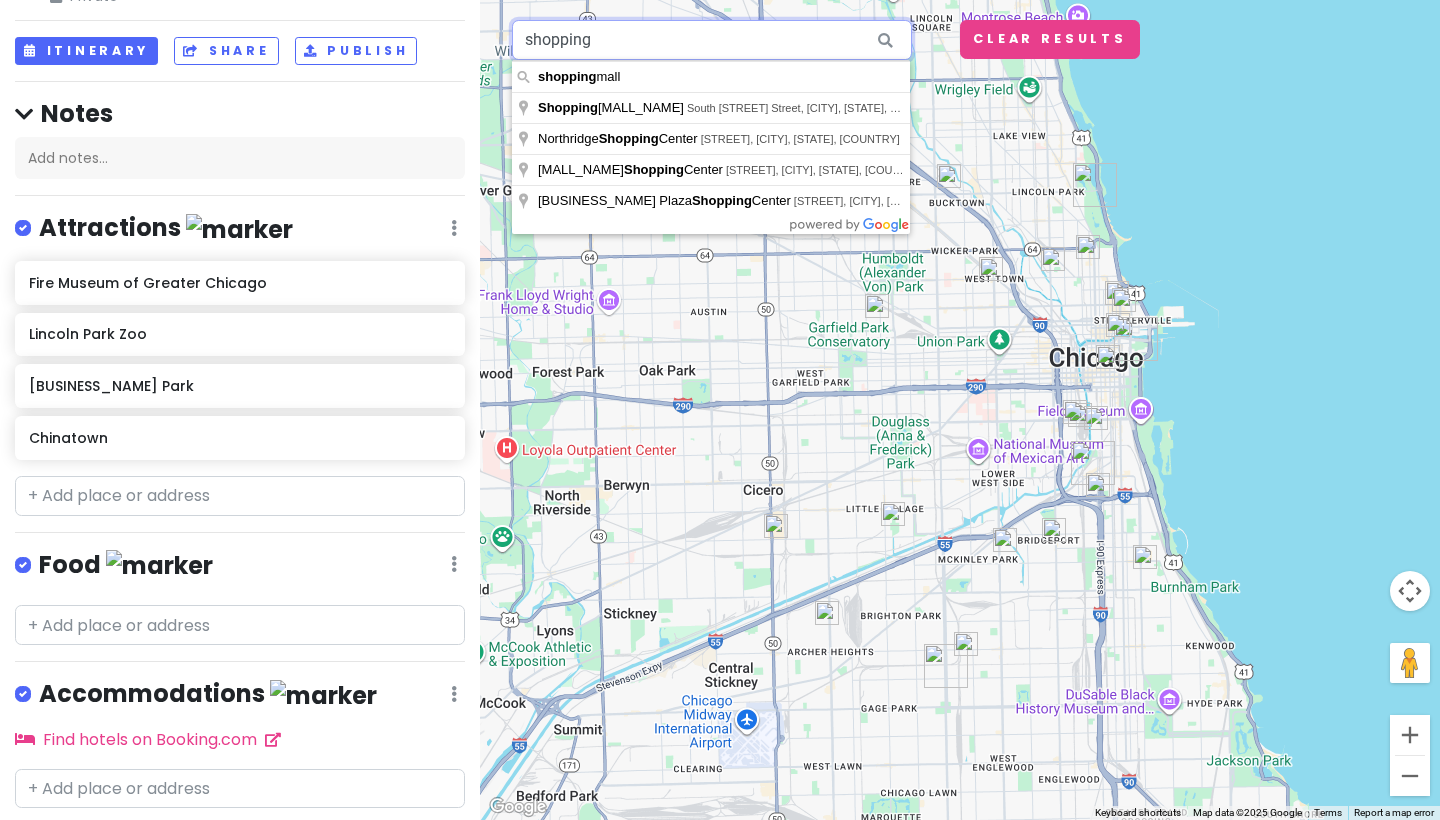 drag, startPoint x: 676, startPoint y: 26, endPoint x: 423, endPoint y: 24, distance: 253.0079 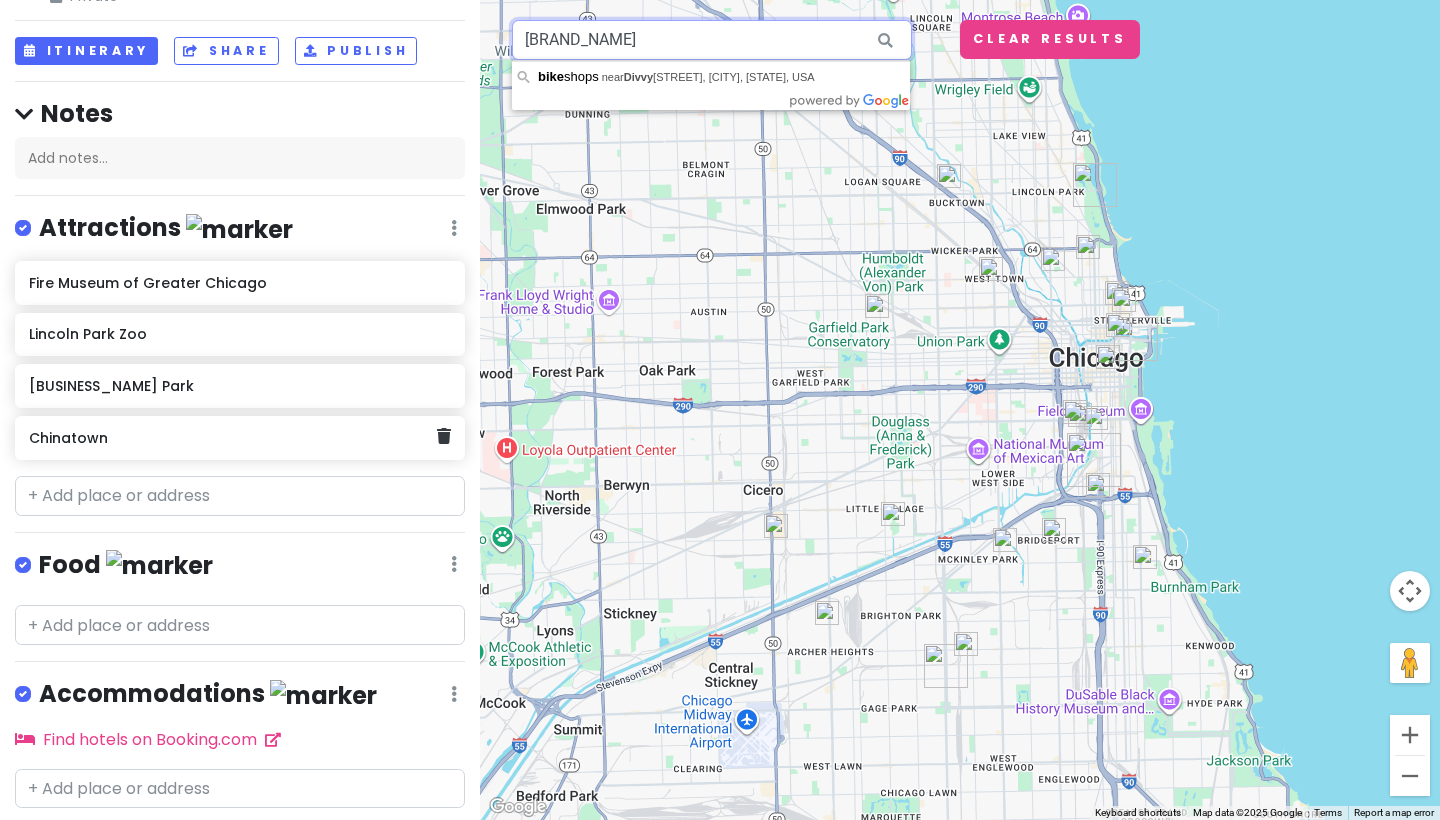 click on "Chinatown" at bounding box center [239, 283] 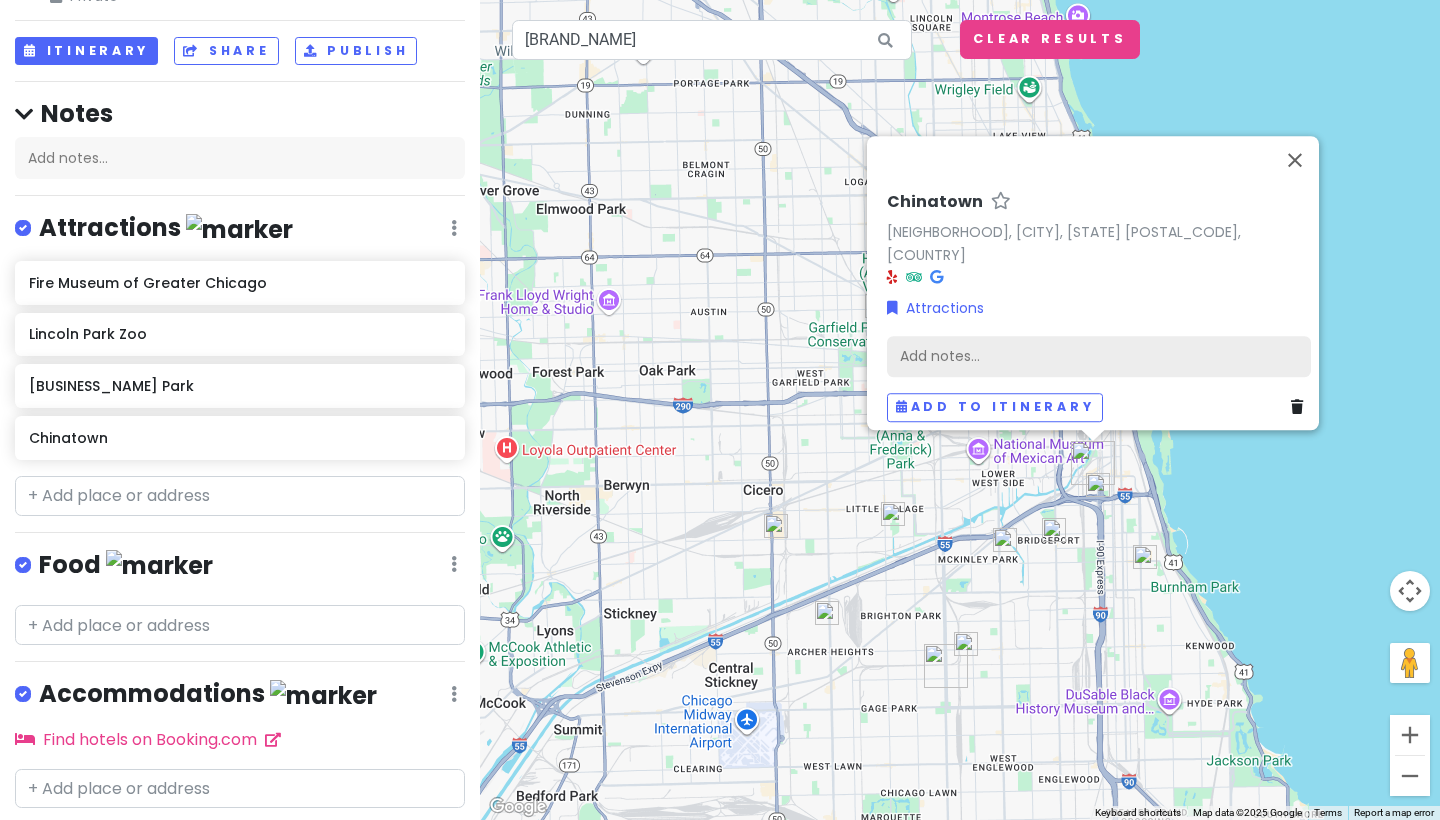 click on "Add notes..." at bounding box center (1099, 357) 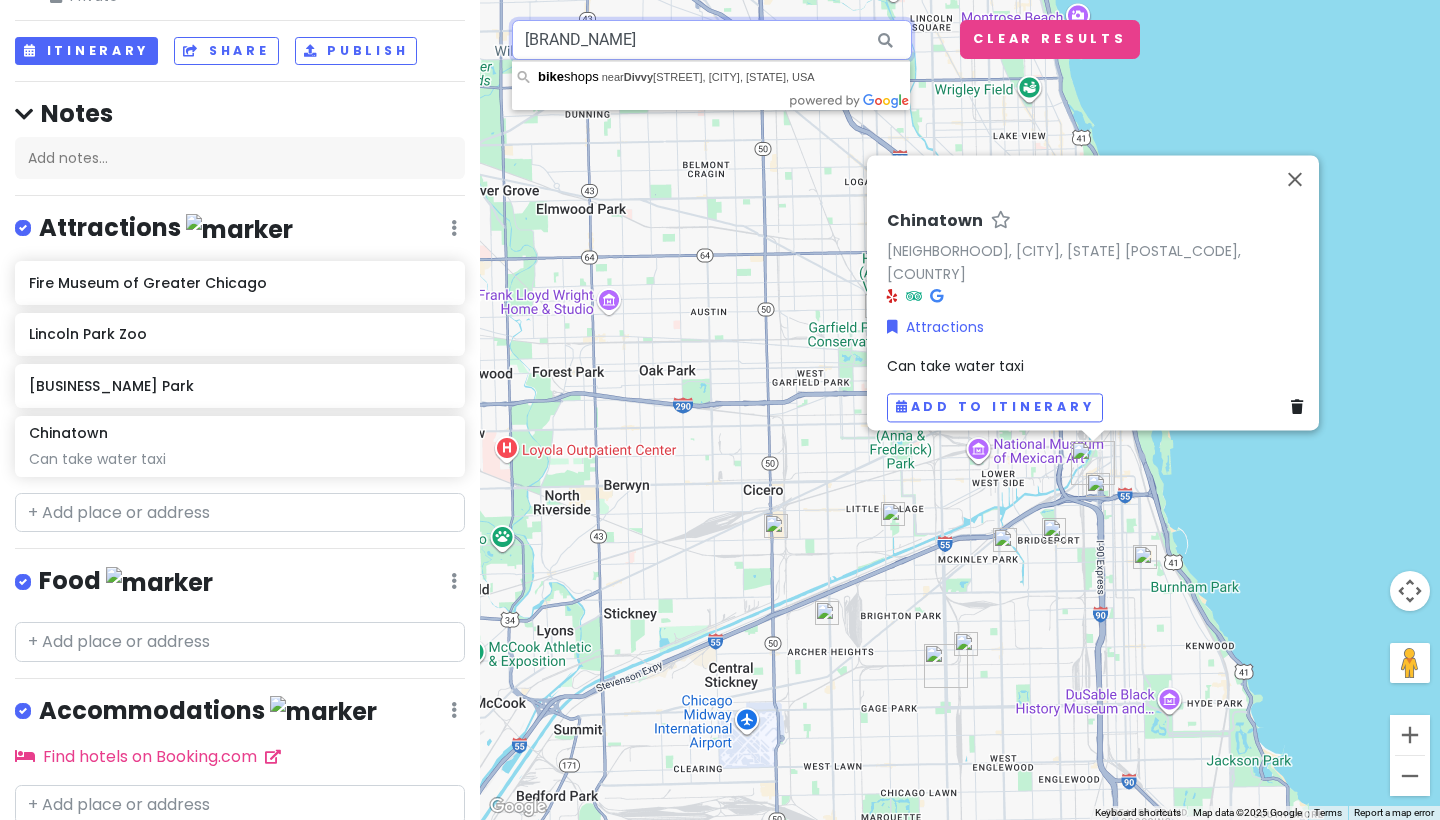 drag, startPoint x: 608, startPoint y: 49, endPoint x: 455, endPoint y: 48, distance: 153.00327 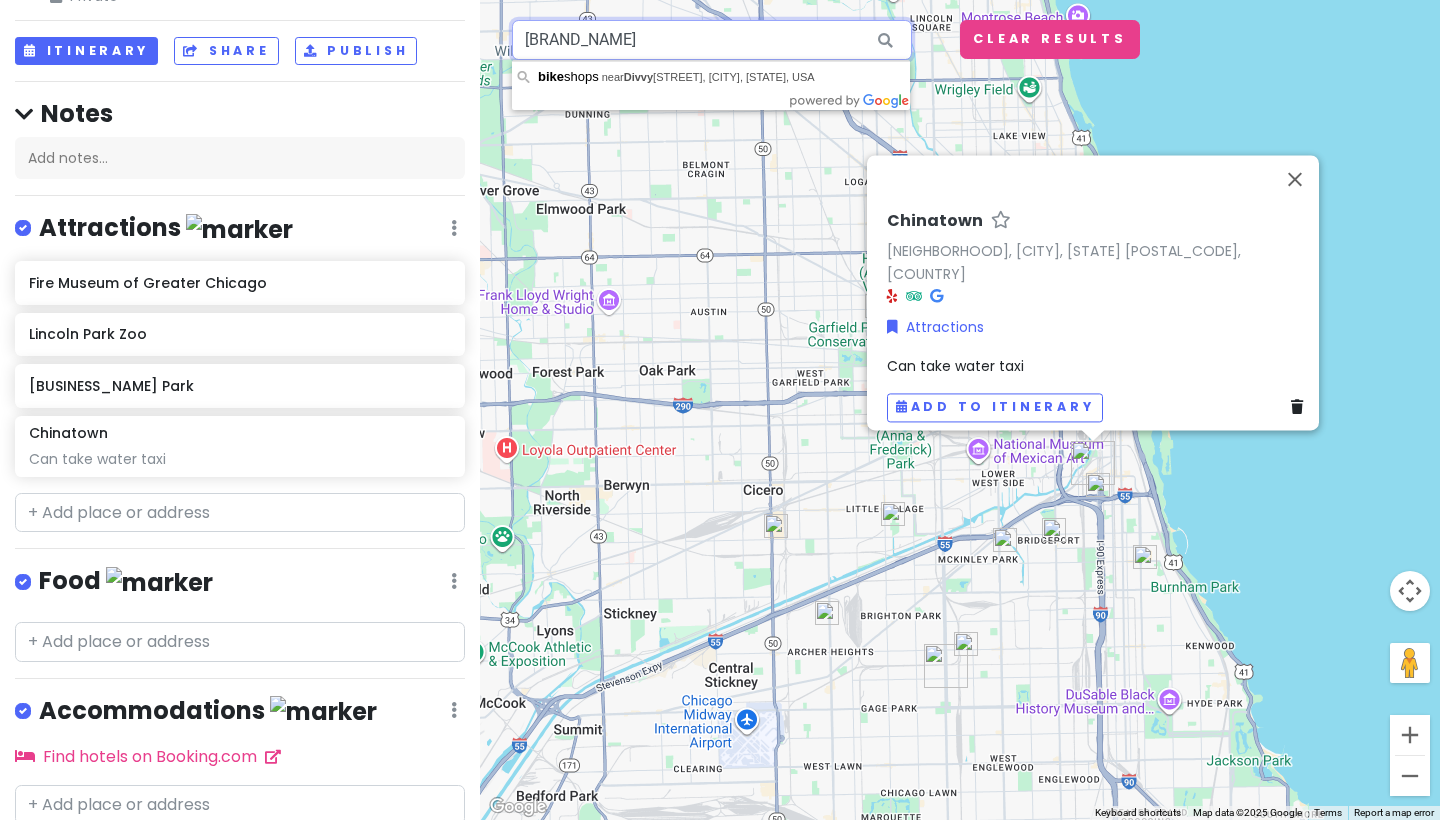 click on "To navigate, press the arrow keys. [CITY] [CITY], [CITY], [STATE] [ZIP], USA Attractions Can take water taxi  Add to itinerary divvy bike Keyboard shortcuts Map Data Map data ©2025 Google Map data ©2025 Google 2 km  Click to toggle between metric and imperial units Terms Report a map error Clear Results" at bounding box center (720, 410) 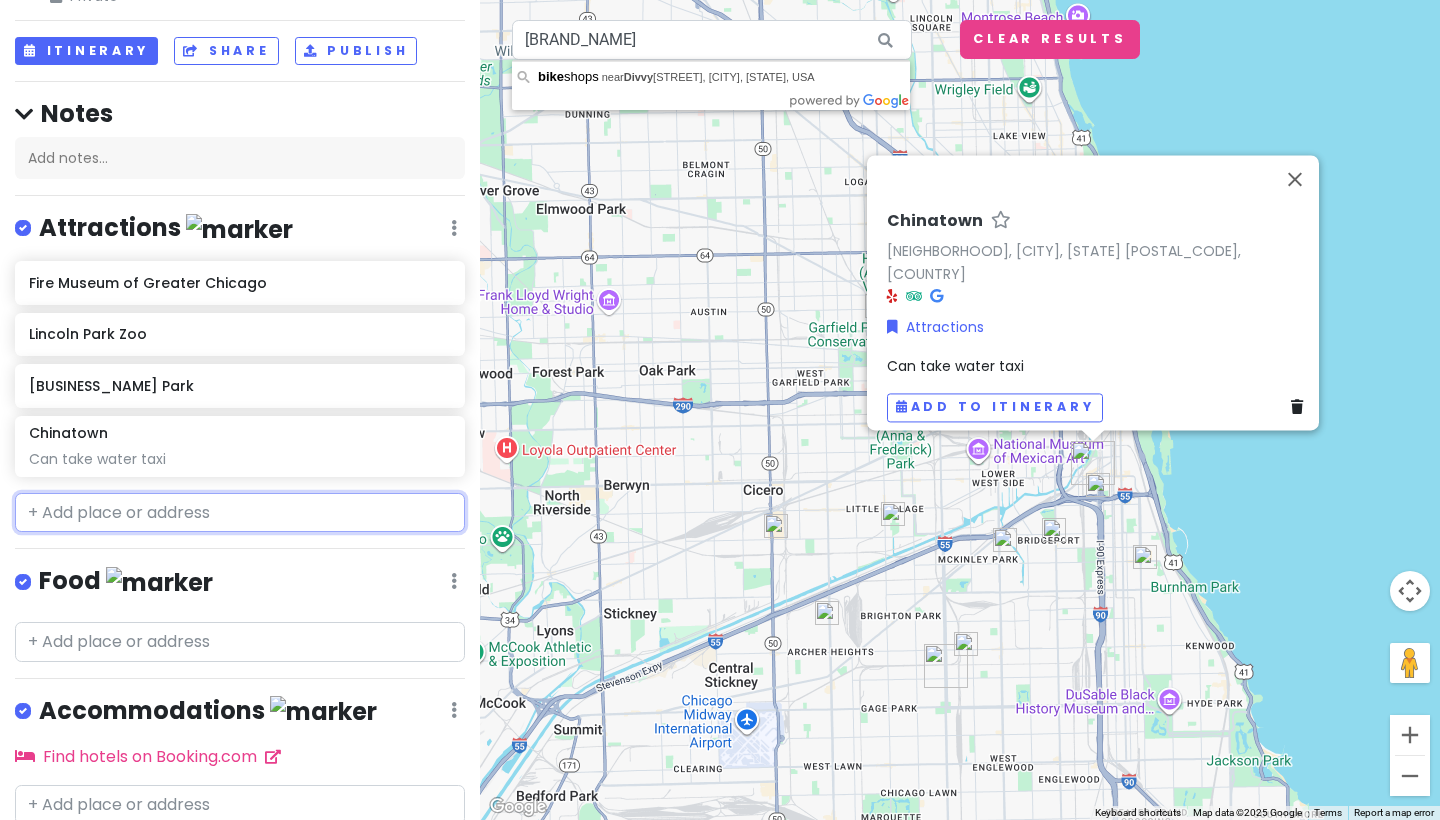 click at bounding box center (240, 513) 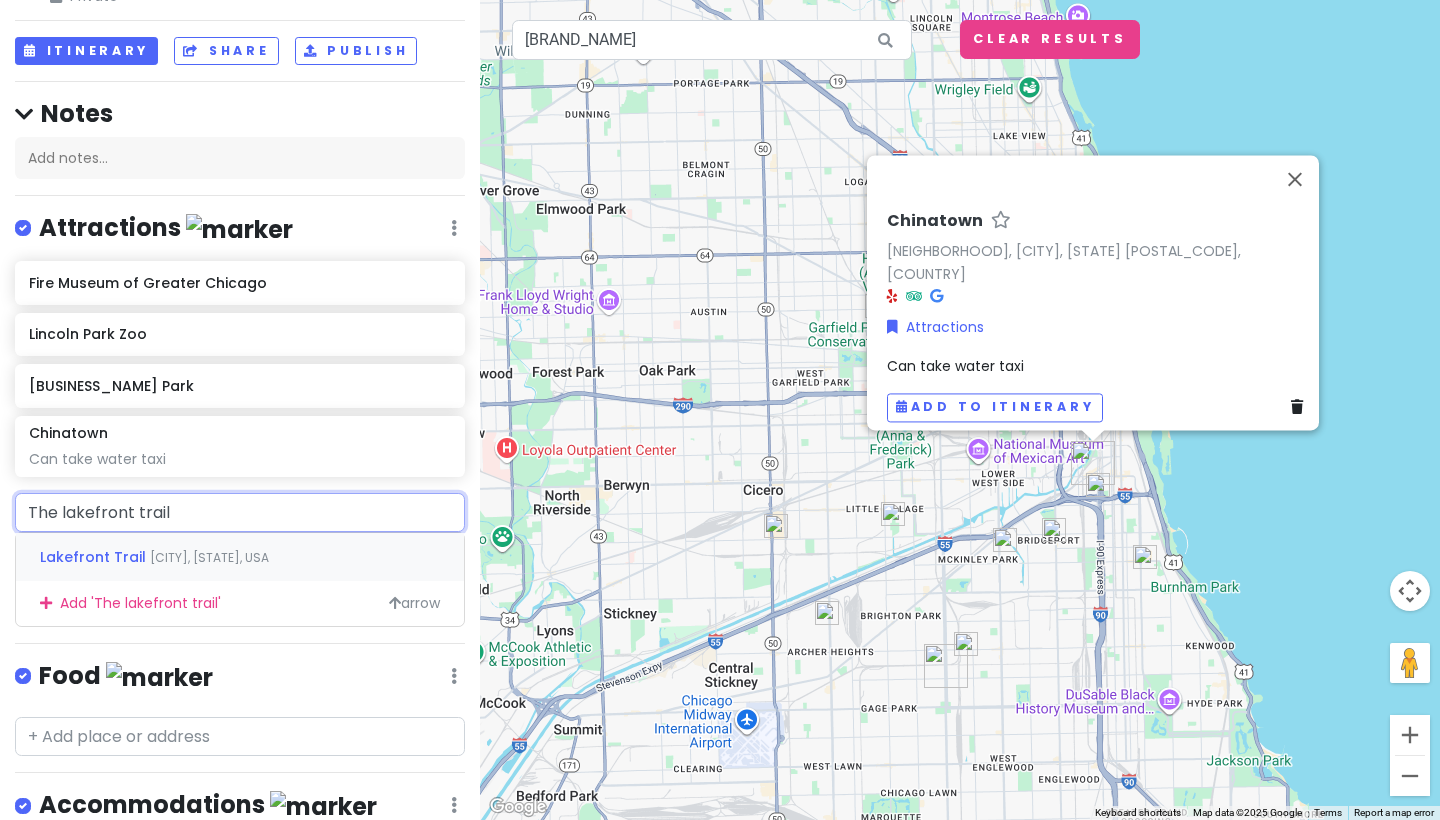 click on "Lakefront Trail" at bounding box center (95, 557) 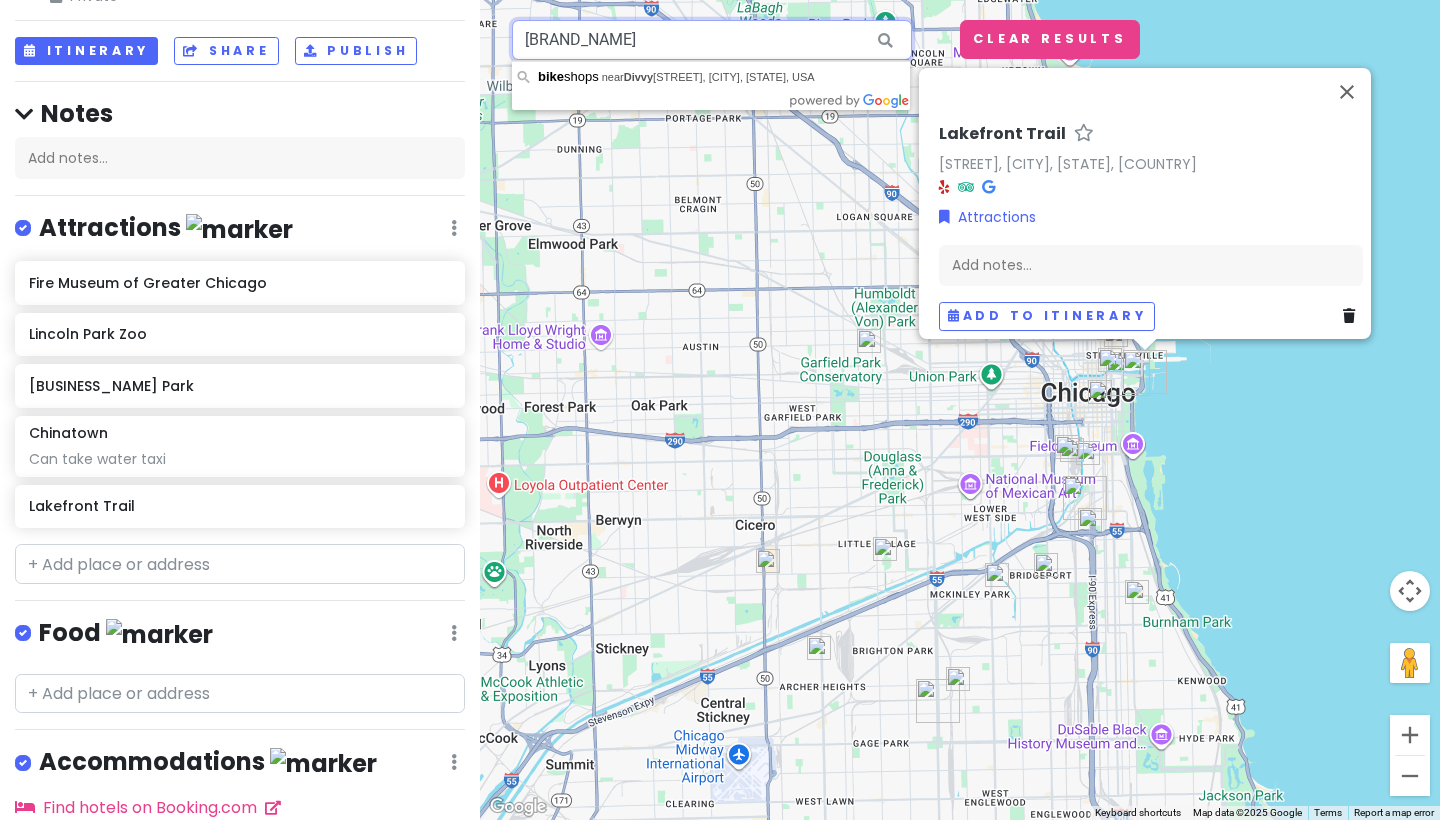 drag, startPoint x: 652, startPoint y: 48, endPoint x: 491, endPoint y: 41, distance: 161.1521 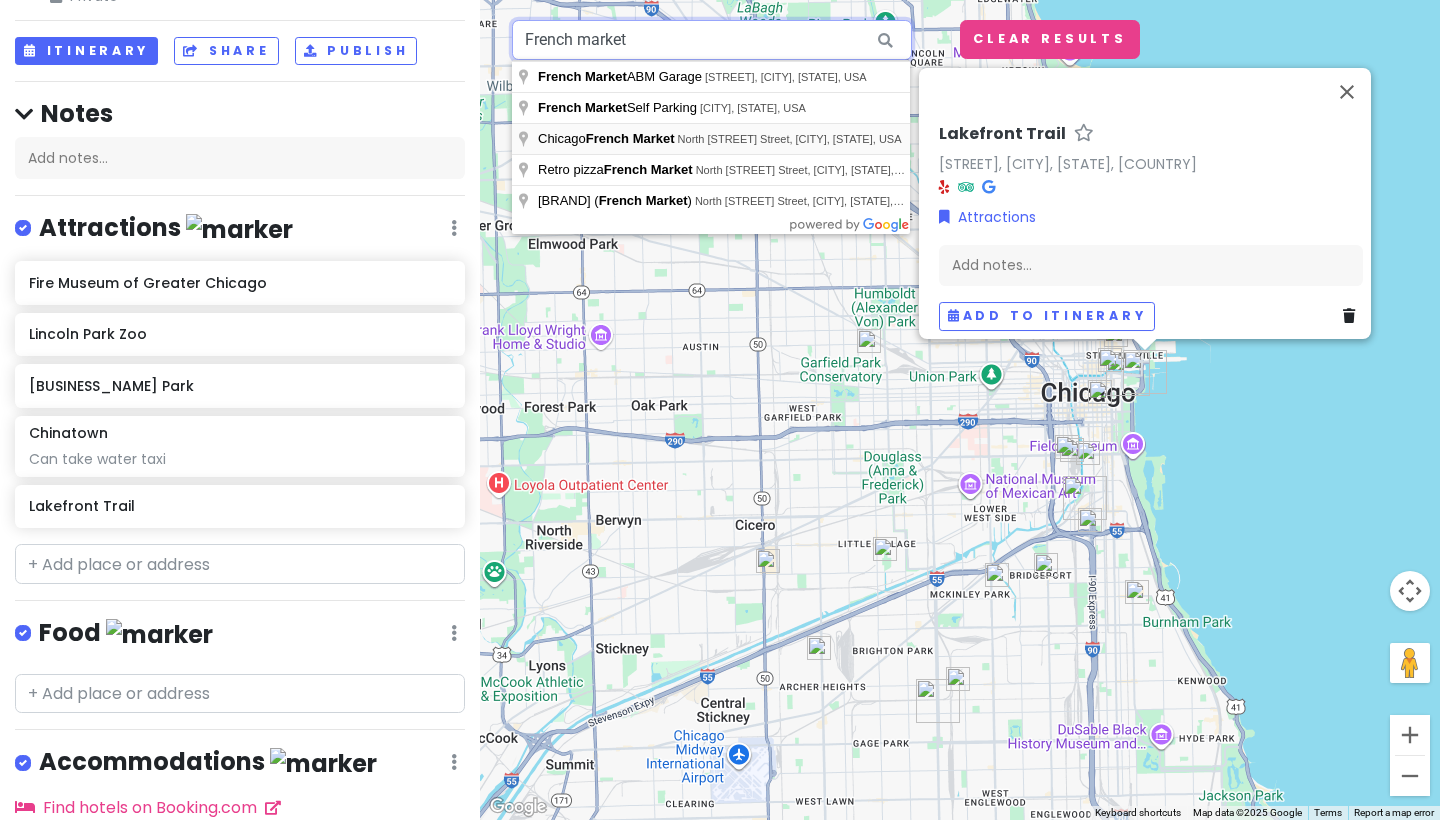 type on "French market" 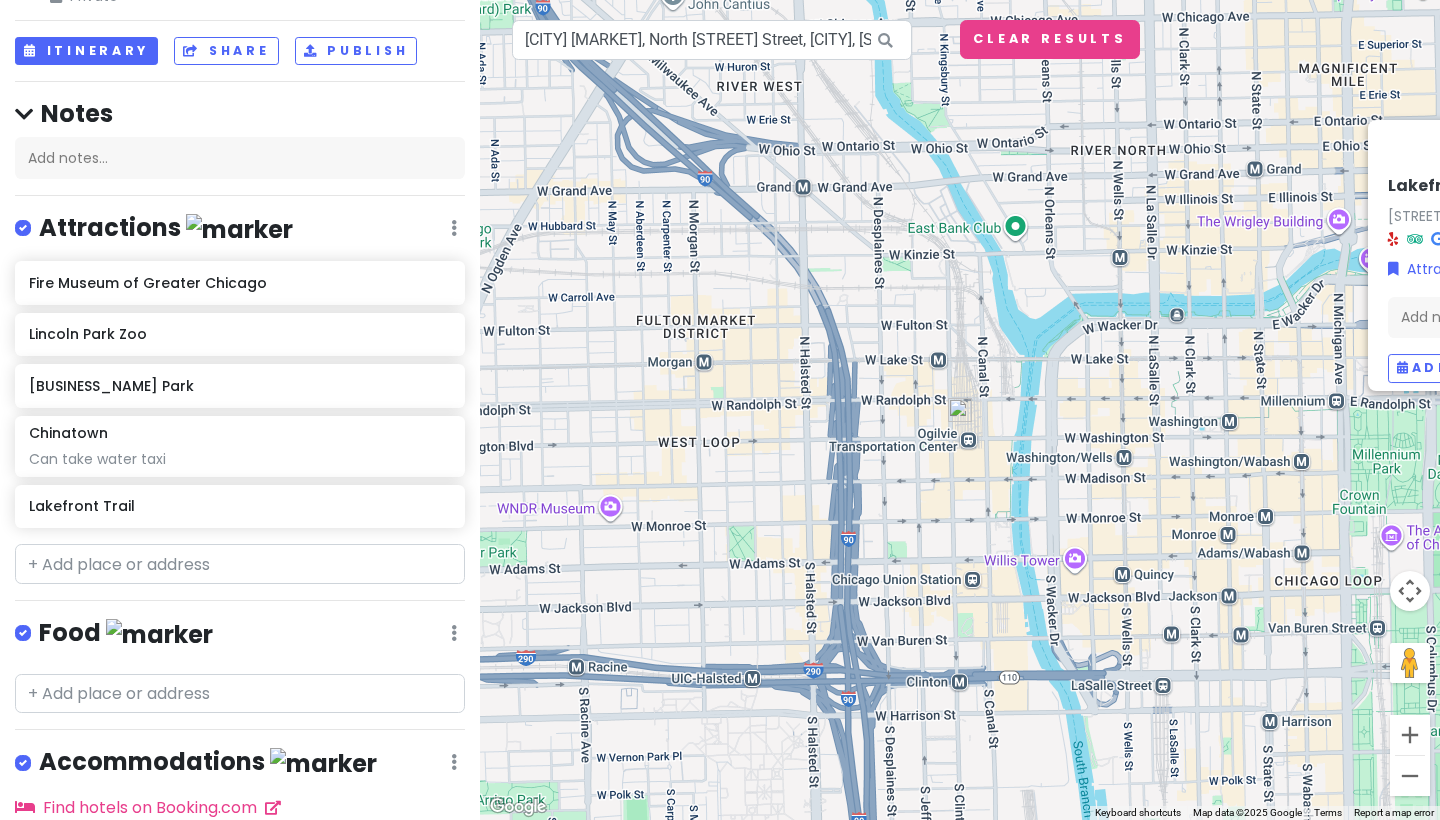 click at bounding box center [960, 410] 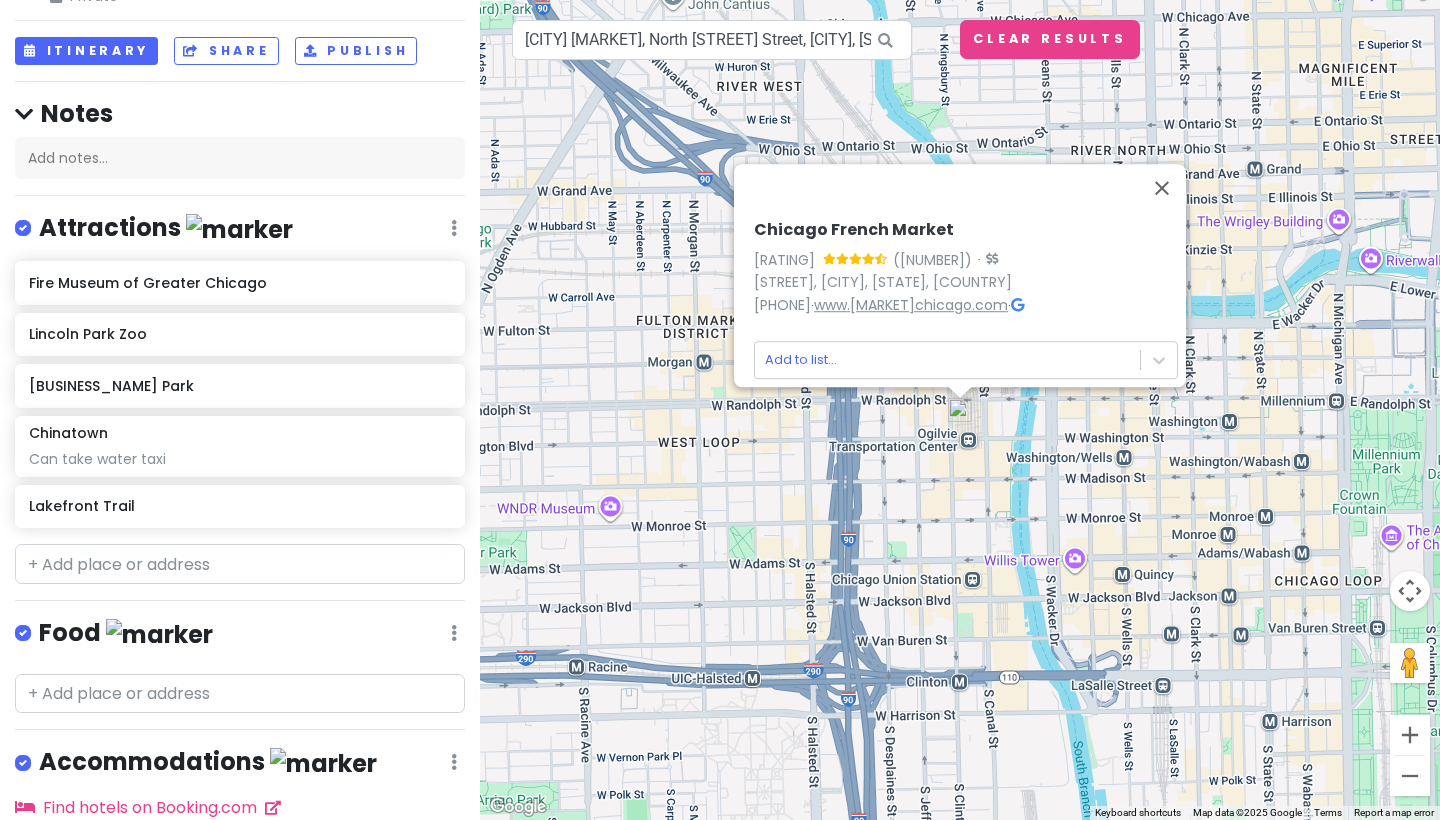 click on "www.[MARKET]chicago.com" at bounding box center [911, 305] 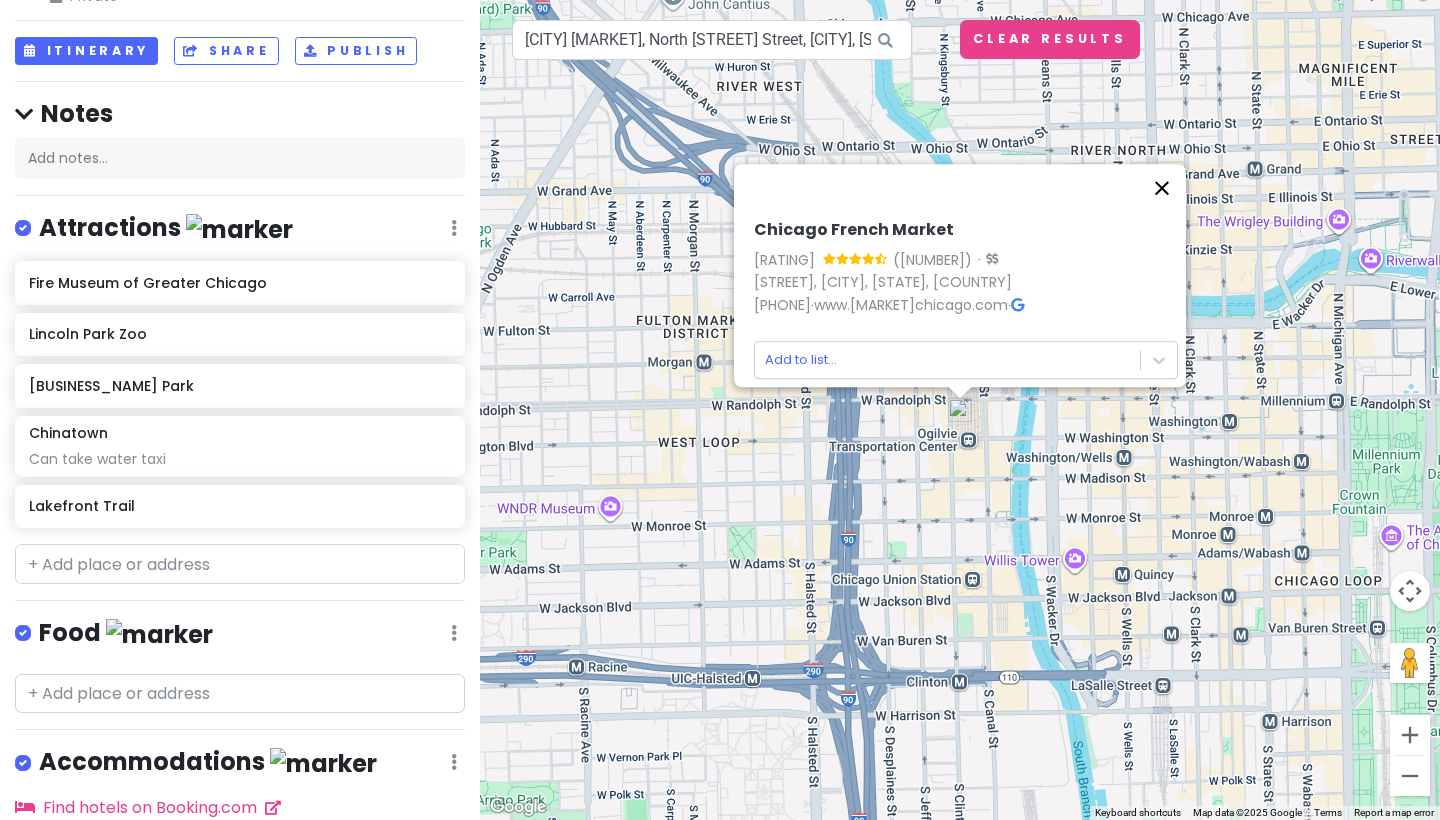 click at bounding box center (1162, 188) 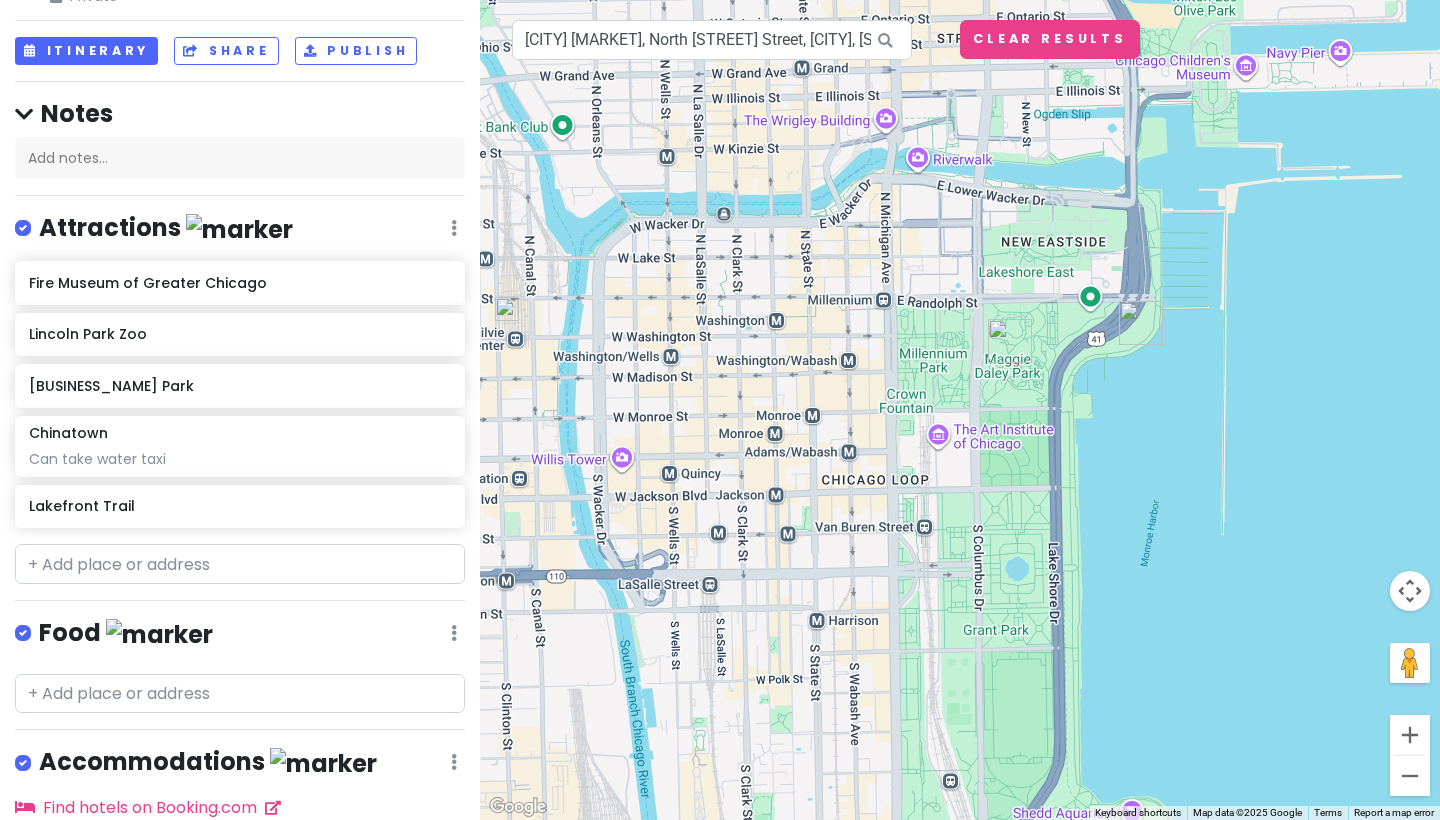 drag, startPoint x: 1148, startPoint y: 392, endPoint x: 685, endPoint y: 289, distance: 474.31845 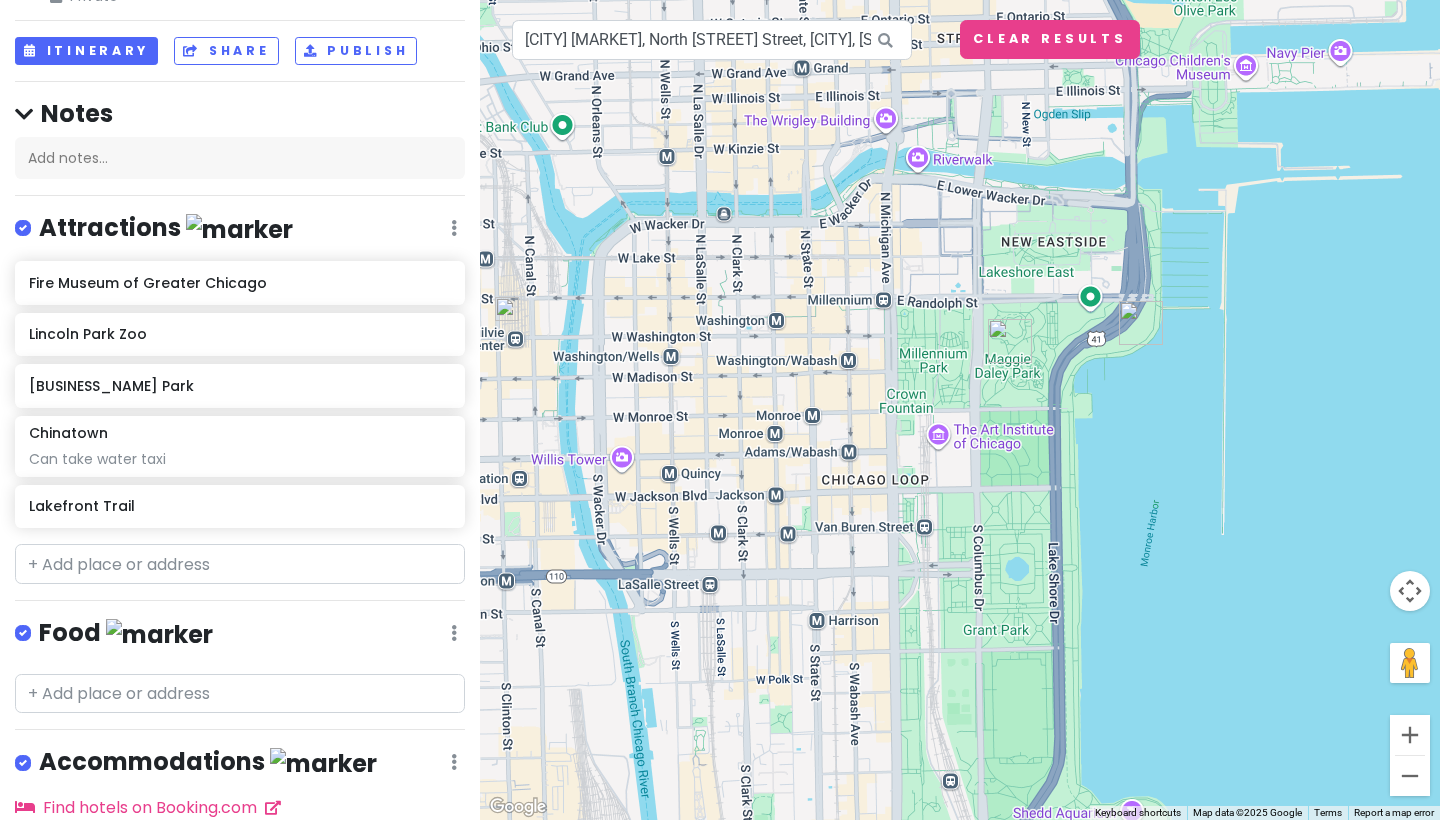 click on "To navigate, press the arrow keys." at bounding box center (960, 410) 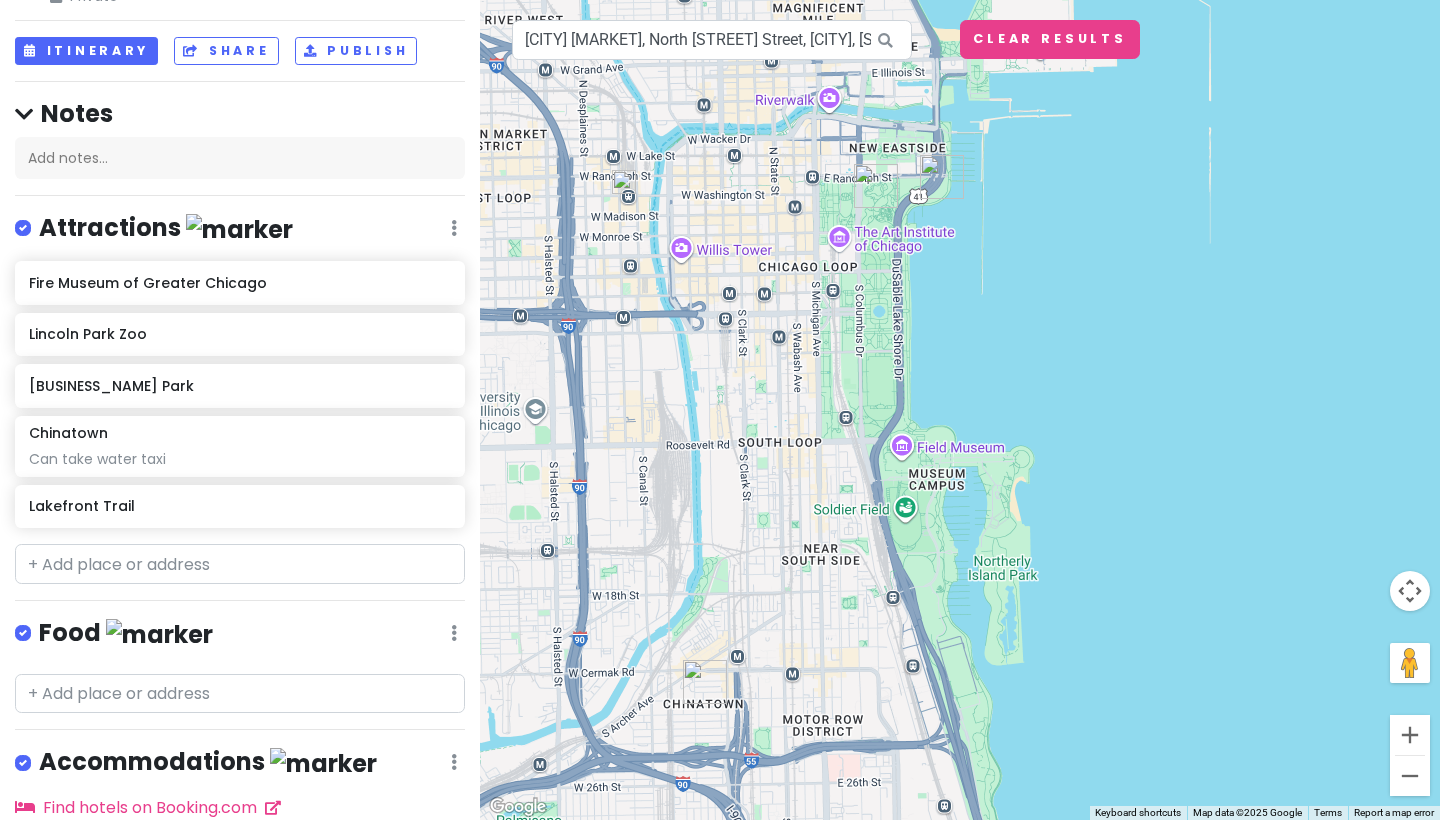 drag, startPoint x: 777, startPoint y: 450, endPoint x: 849, endPoint y: 322, distance: 146.86047 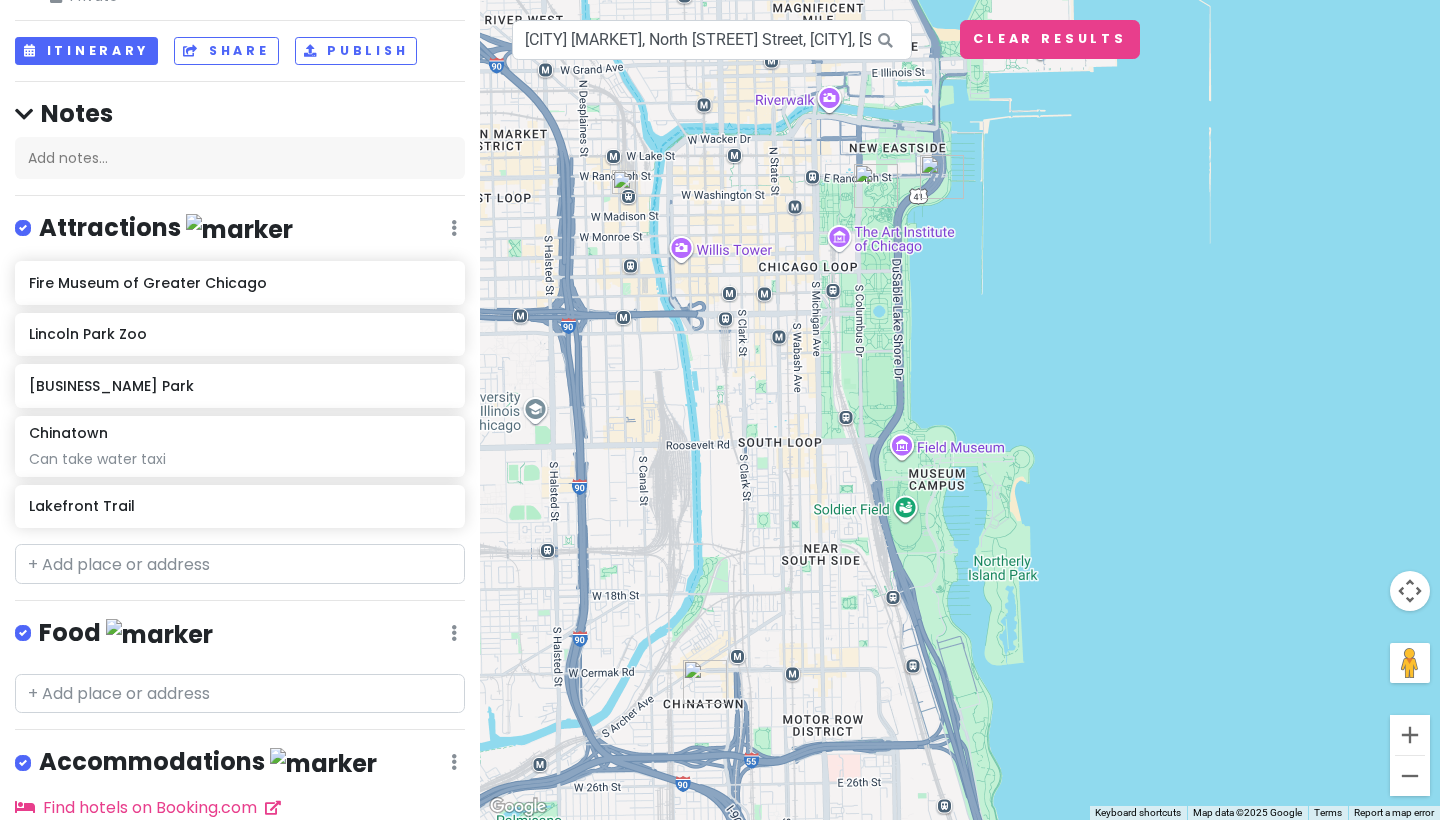 click on "To navigate, press the arrow keys." at bounding box center (960, 410) 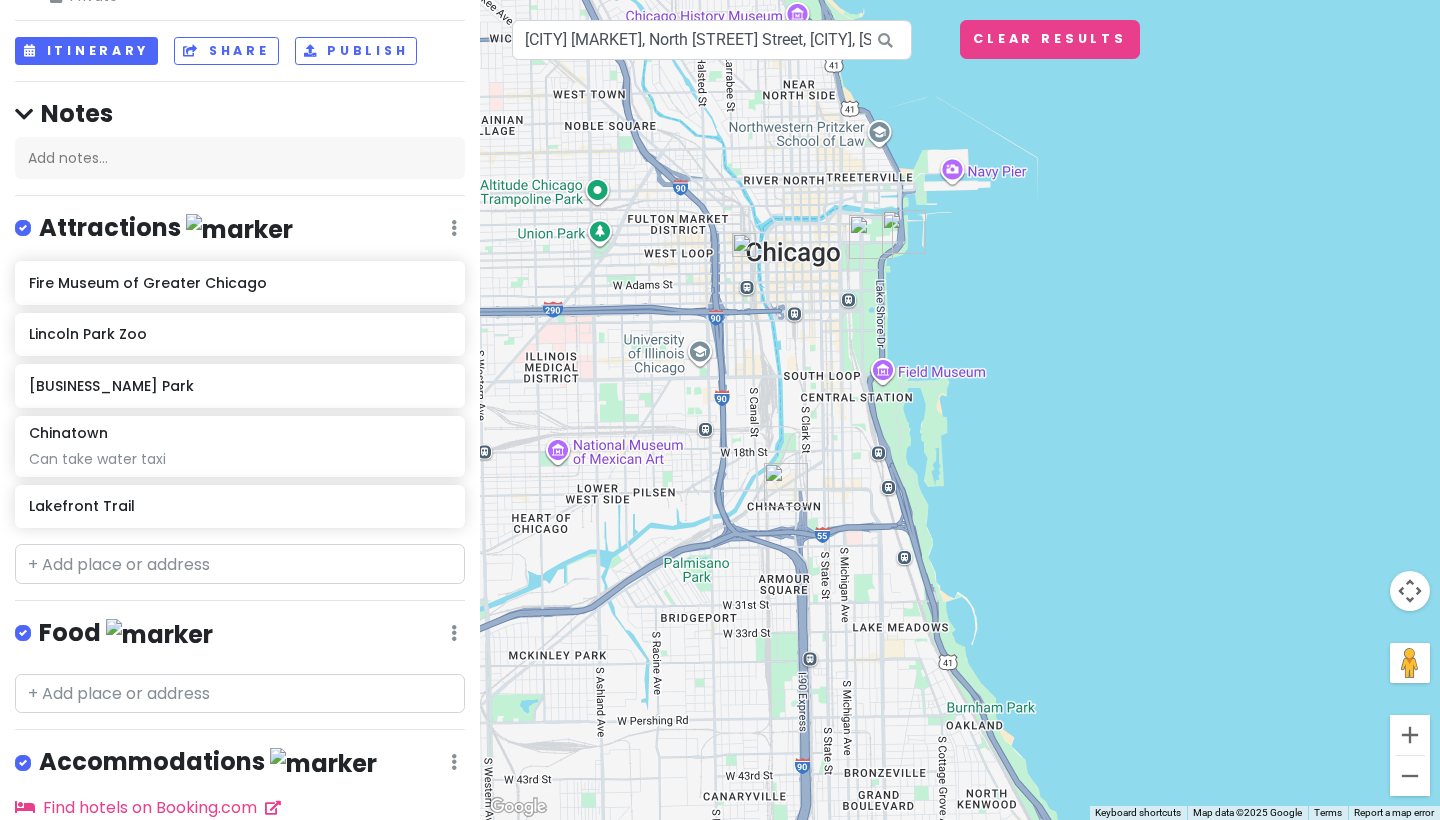 click on "To navigate, press the arrow keys." at bounding box center (960, 410) 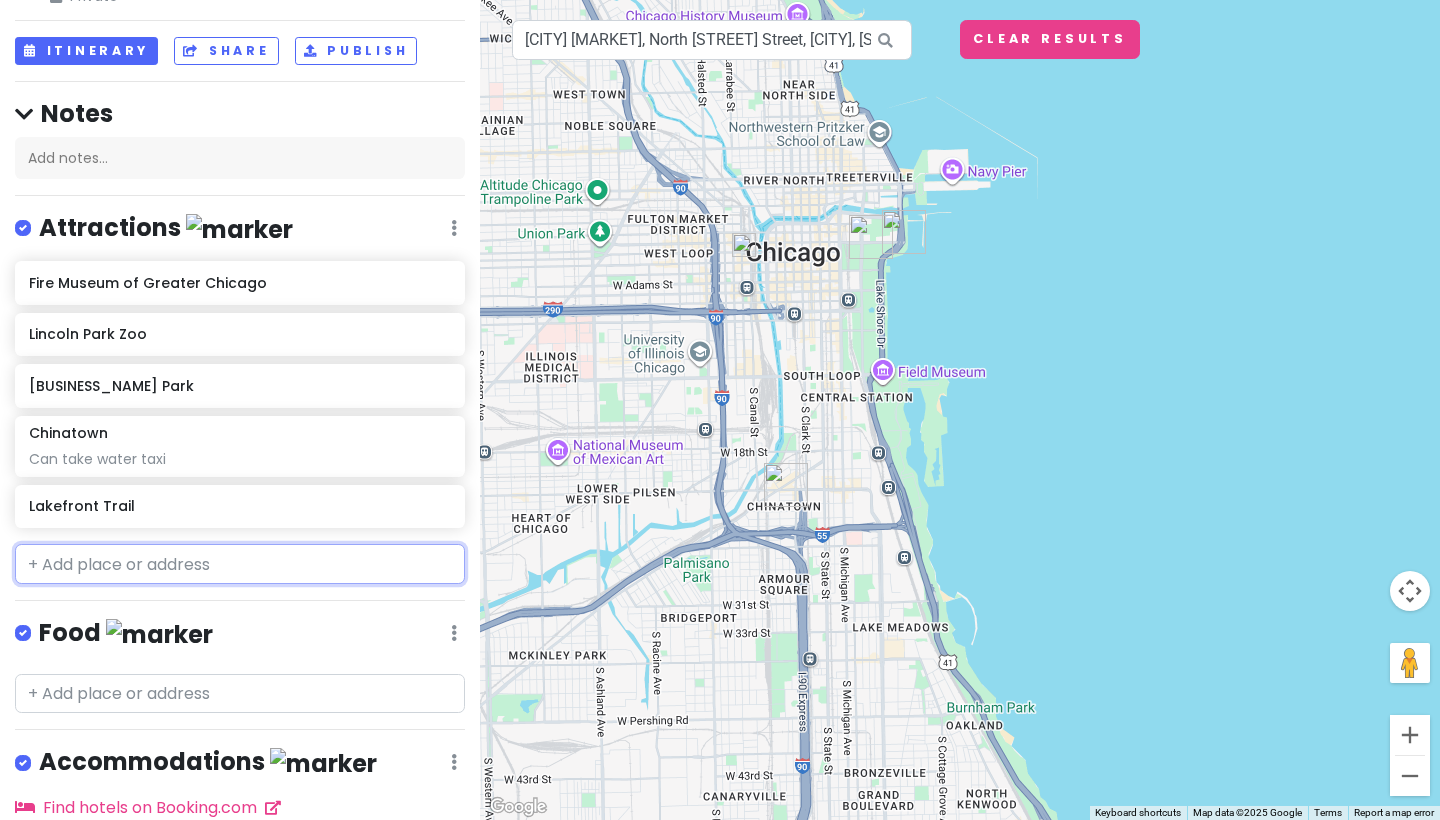 click at bounding box center [240, 564] 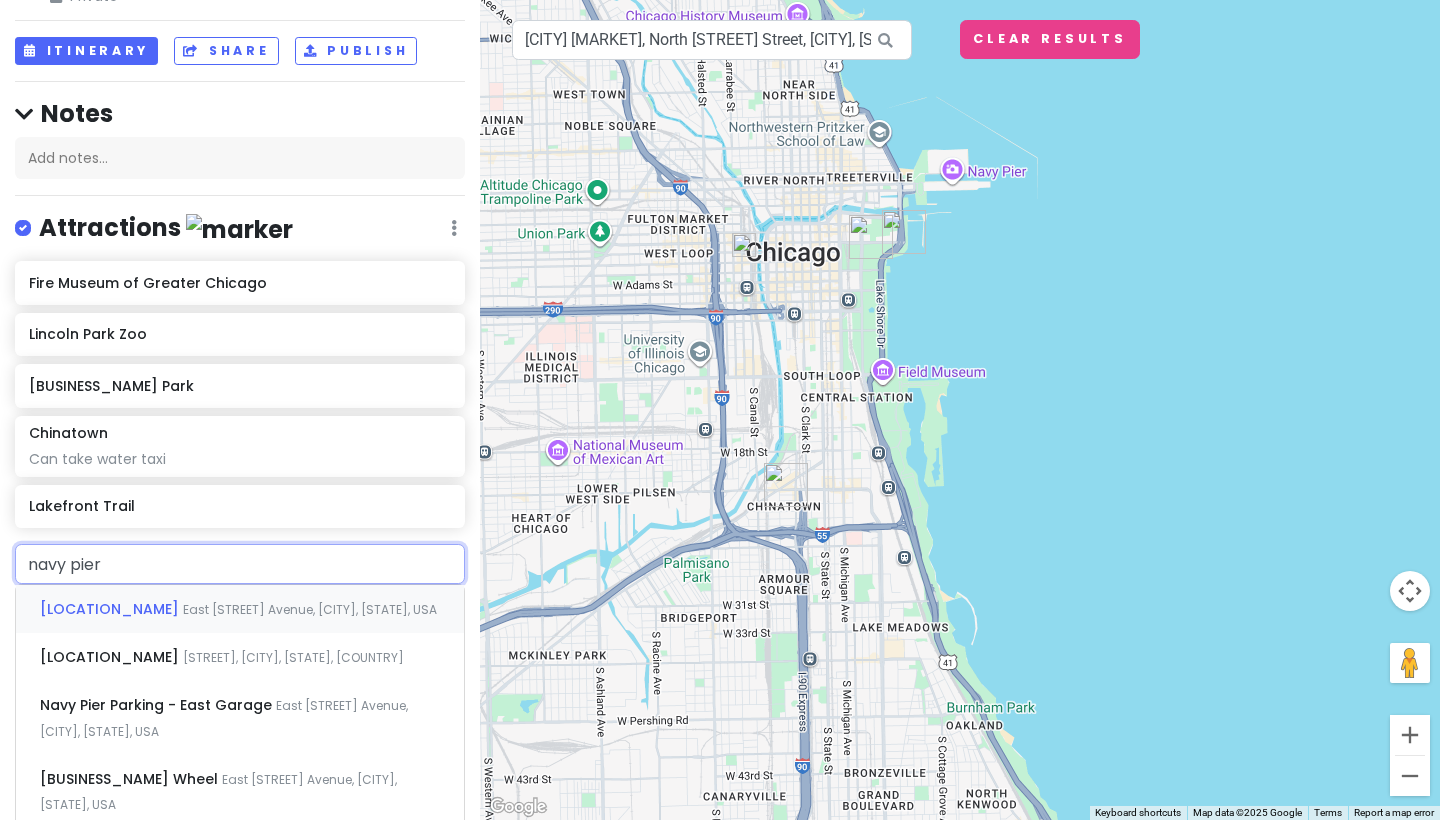click on "[LOCATION_NAME]" at bounding box center [111, 609] 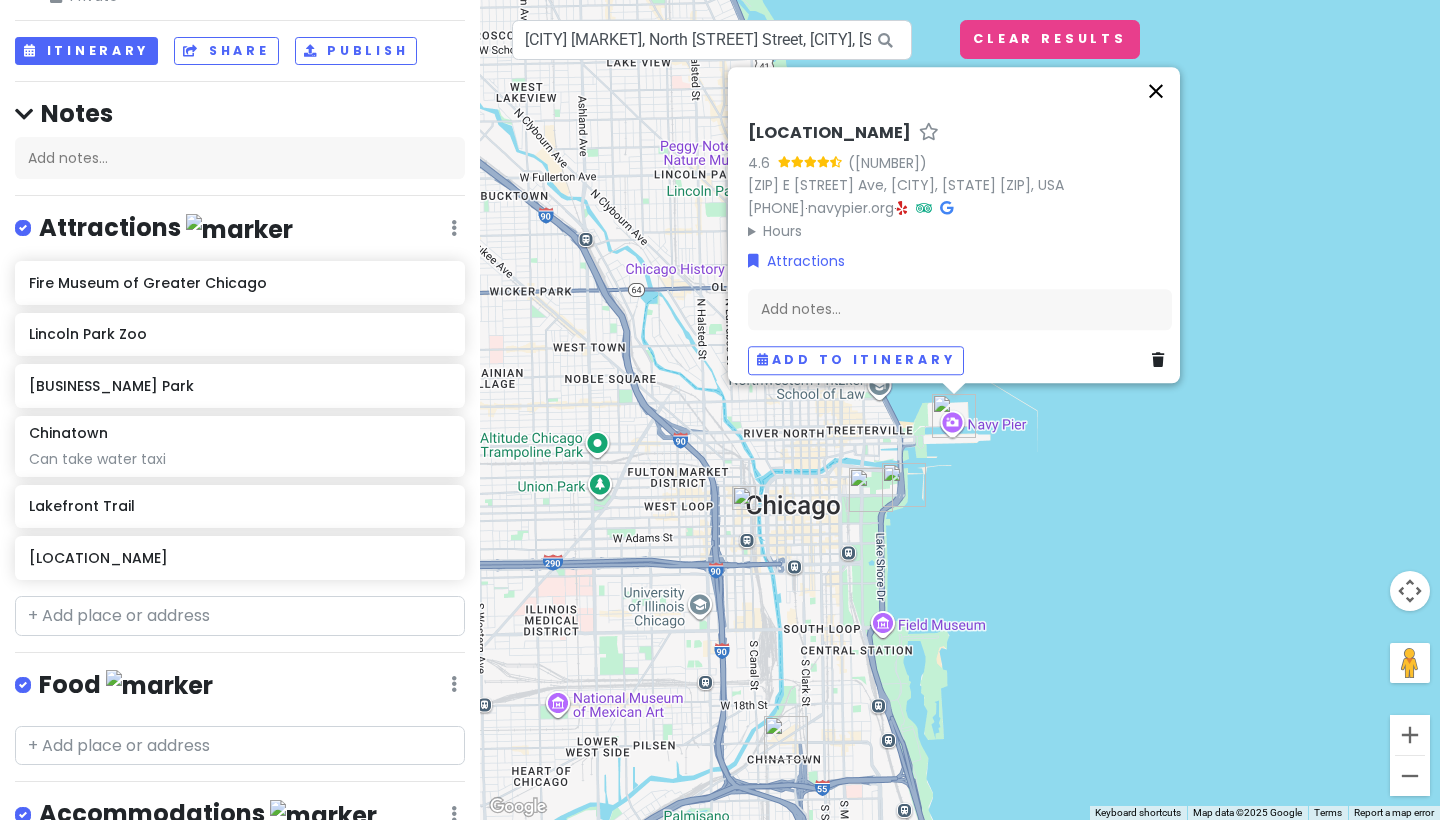 click at bounding box center [1156, 91] 